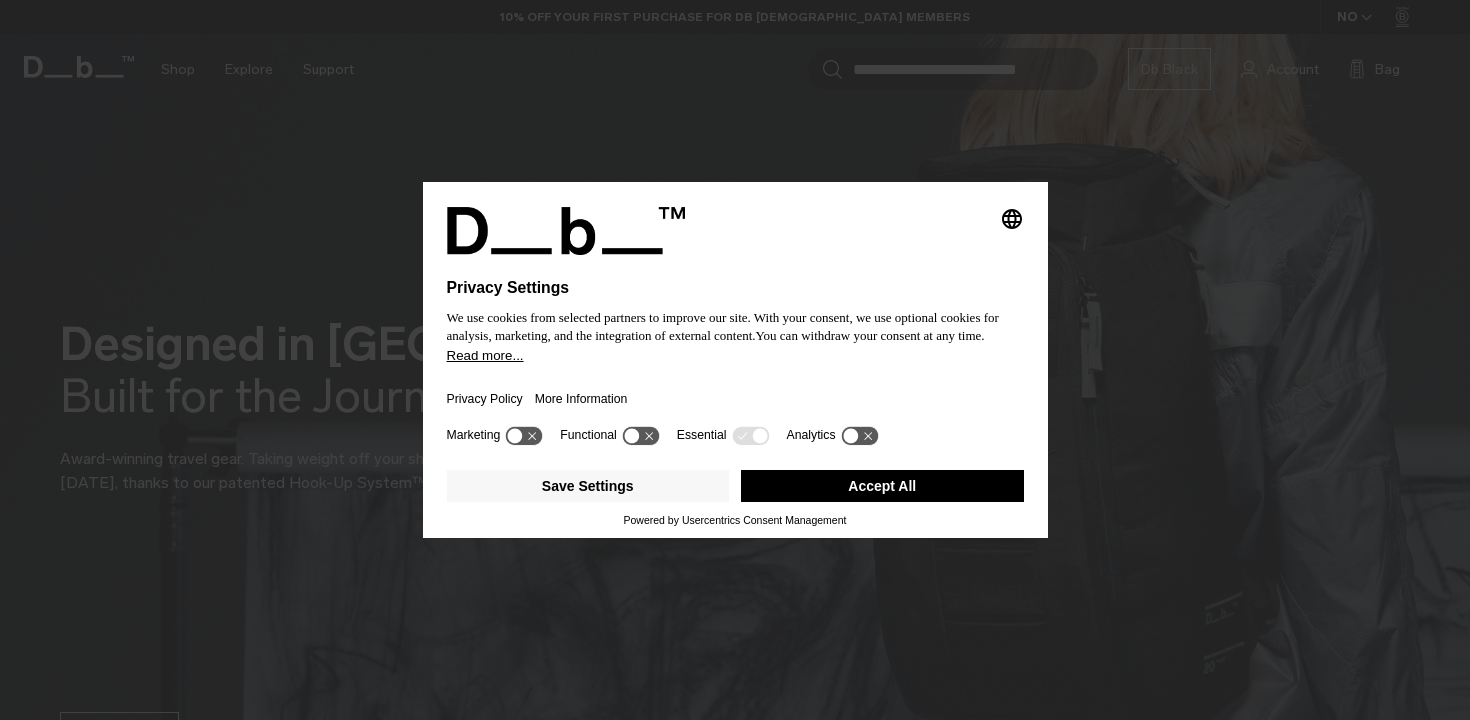 scroll, scrollTop: 0, scrollLeft: 0, axis: both 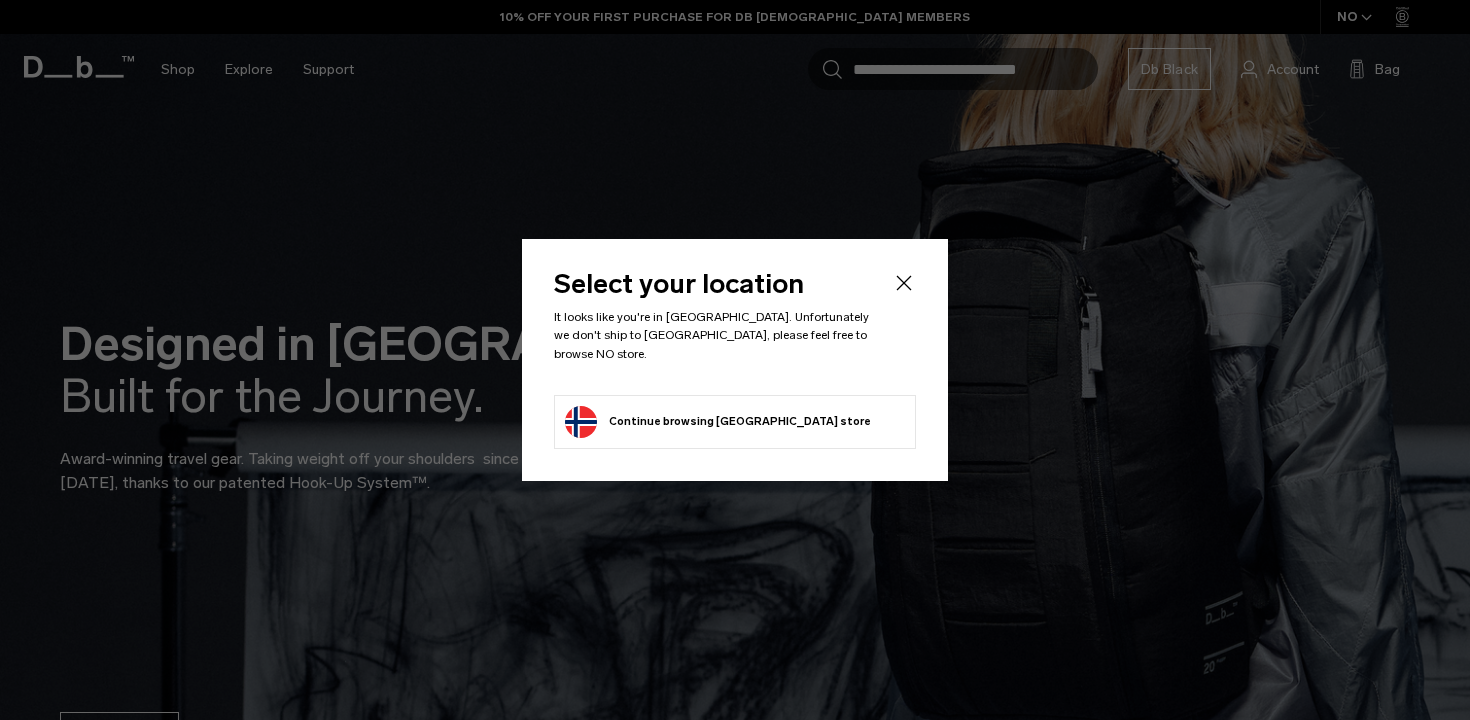 click 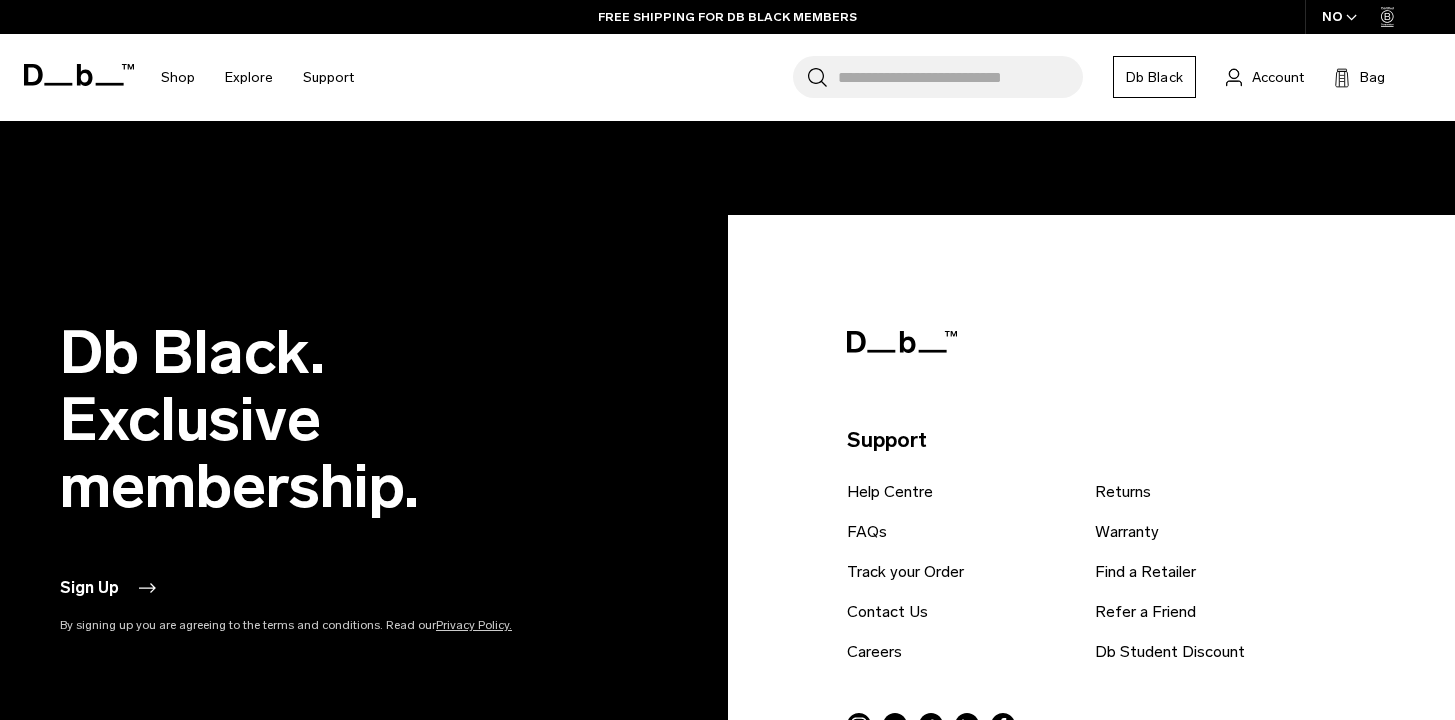 scroll, scrollTop: 3413, scrollLeft: 0, axis: vertical 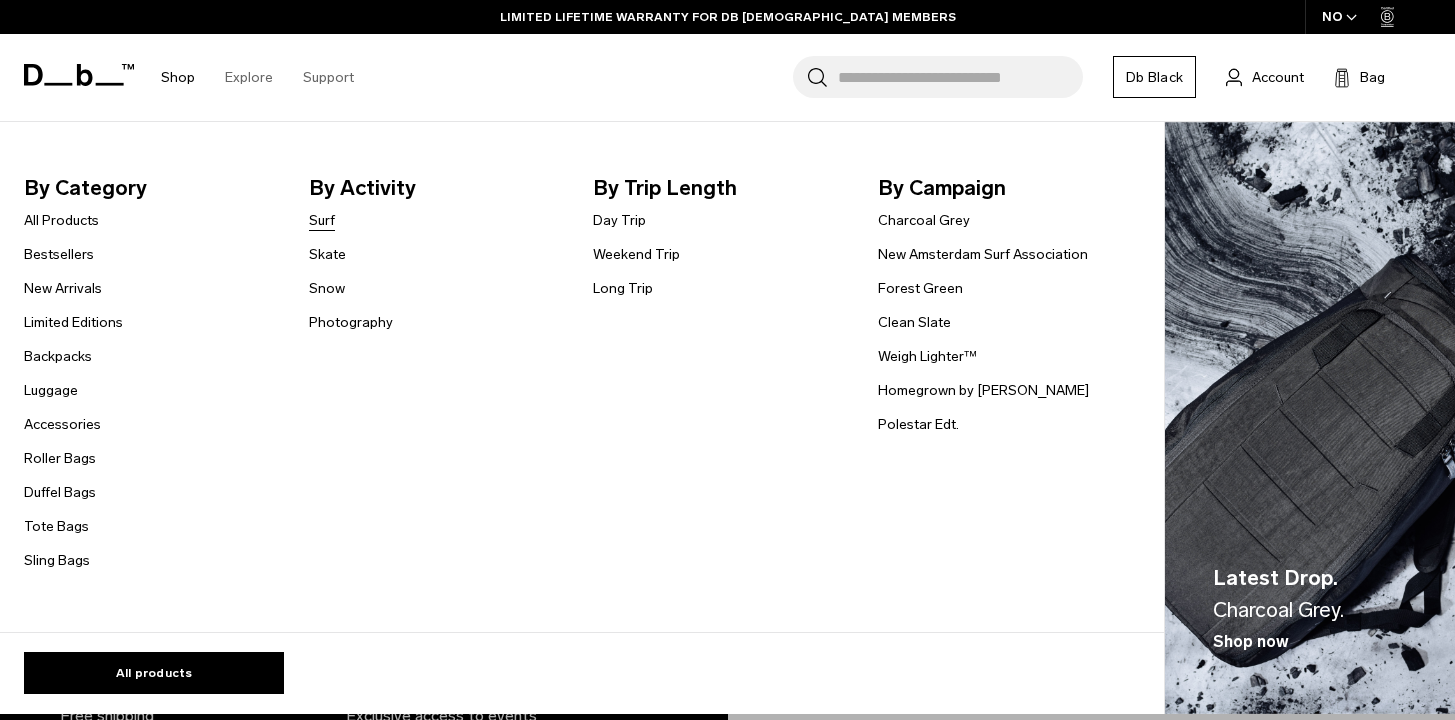 click on "Surf" at bounding box center (322, 220) 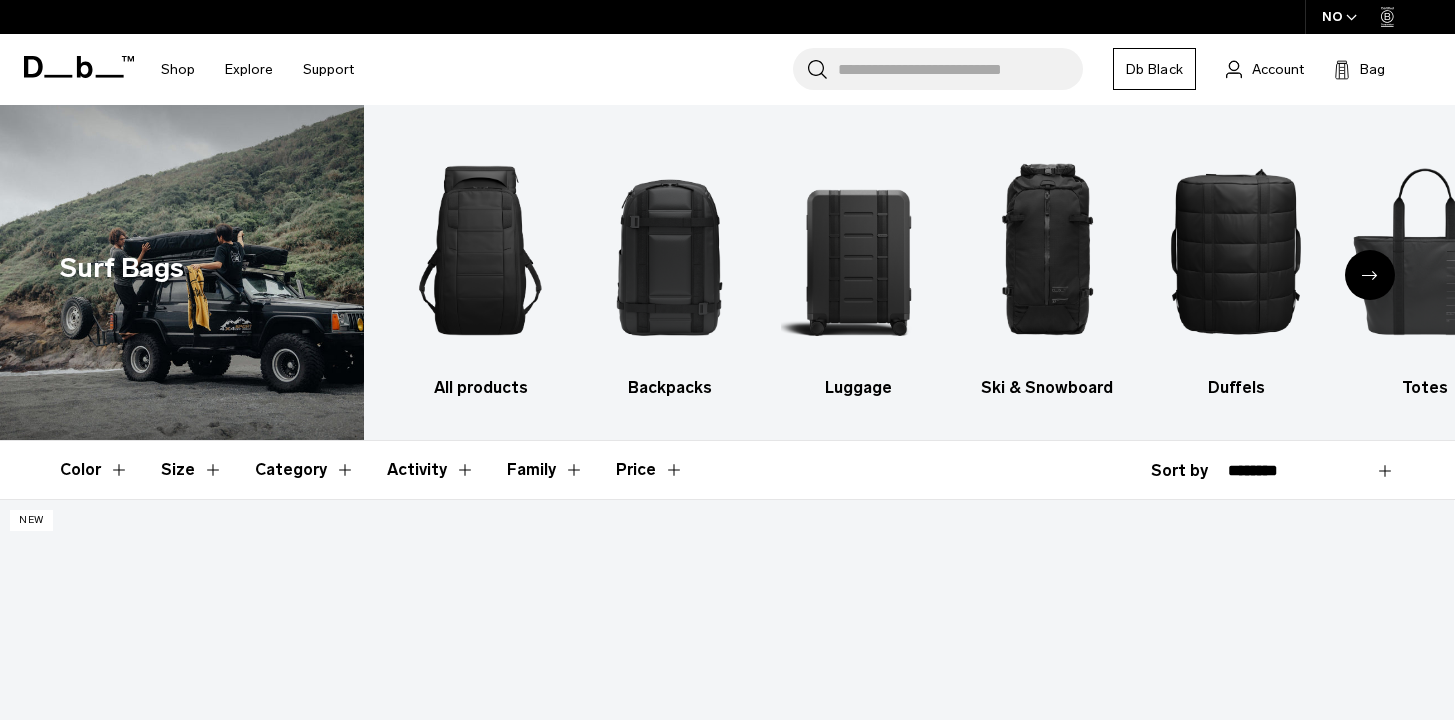 scroll, scrollTop: 0, scrollLeft: 0, axis: both 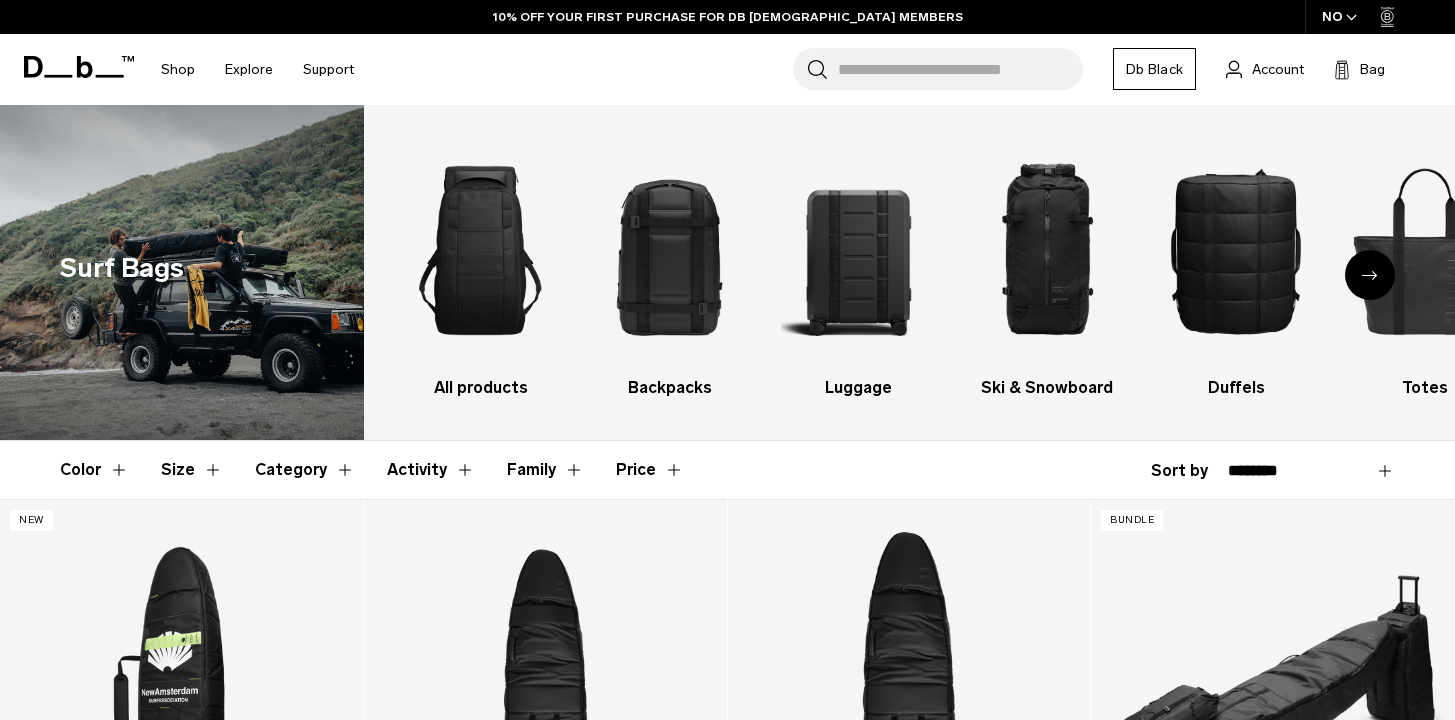 click at bounding box center (1370, 275) 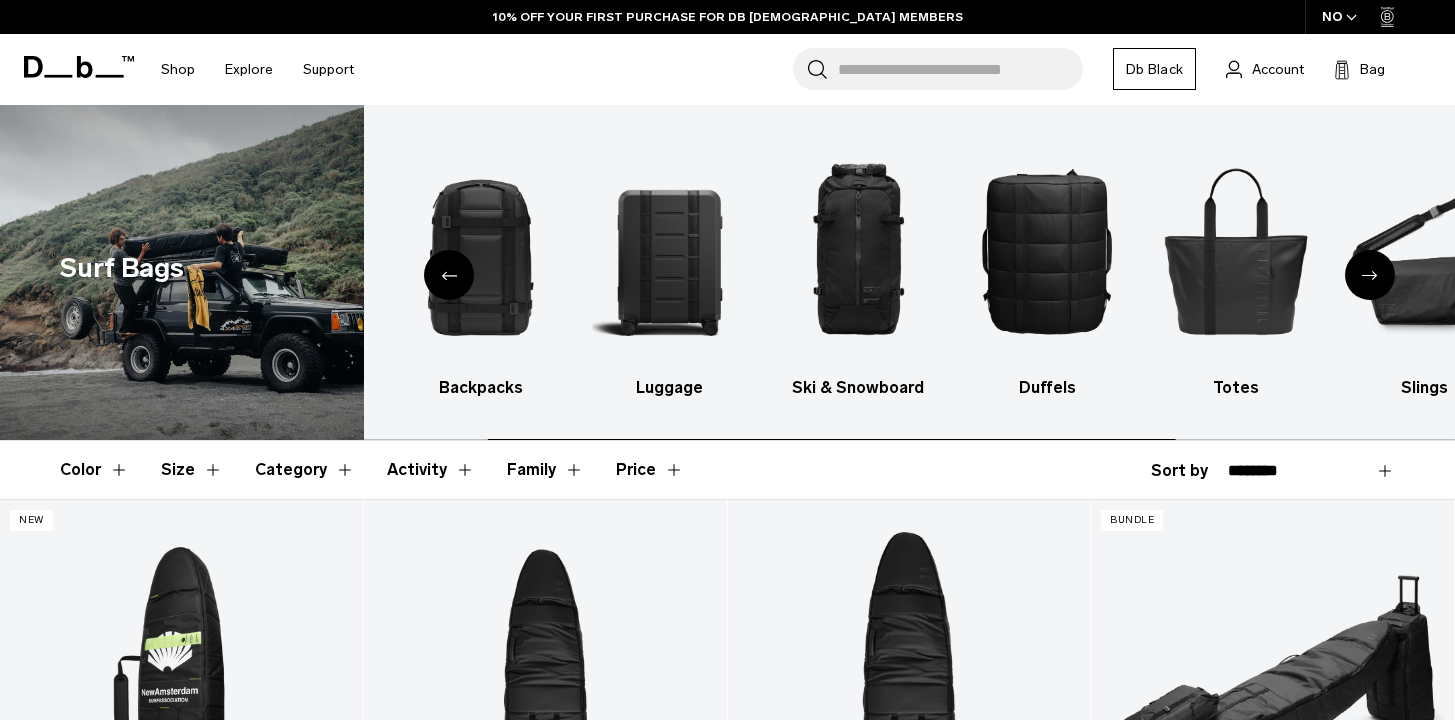 click at bounding box center (1370, 275) 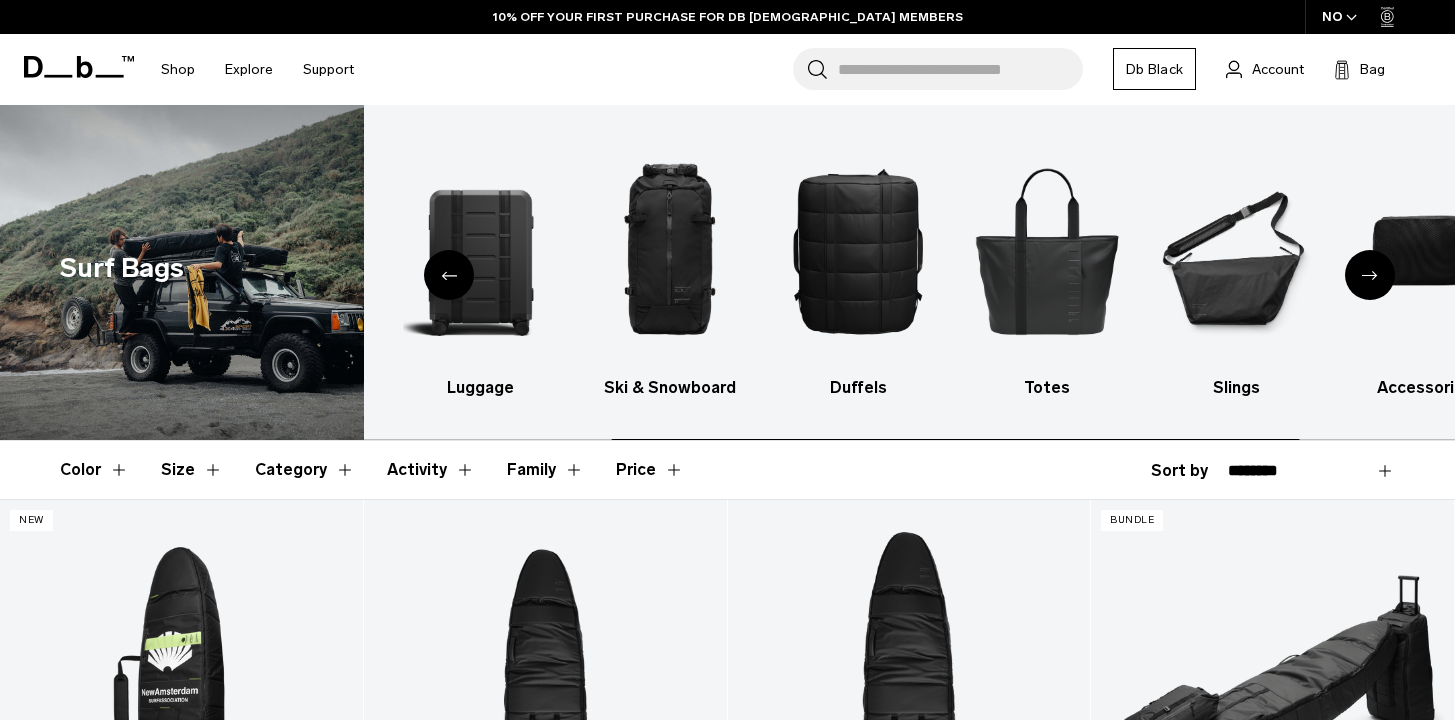 click at bounding box center [1370, 275] 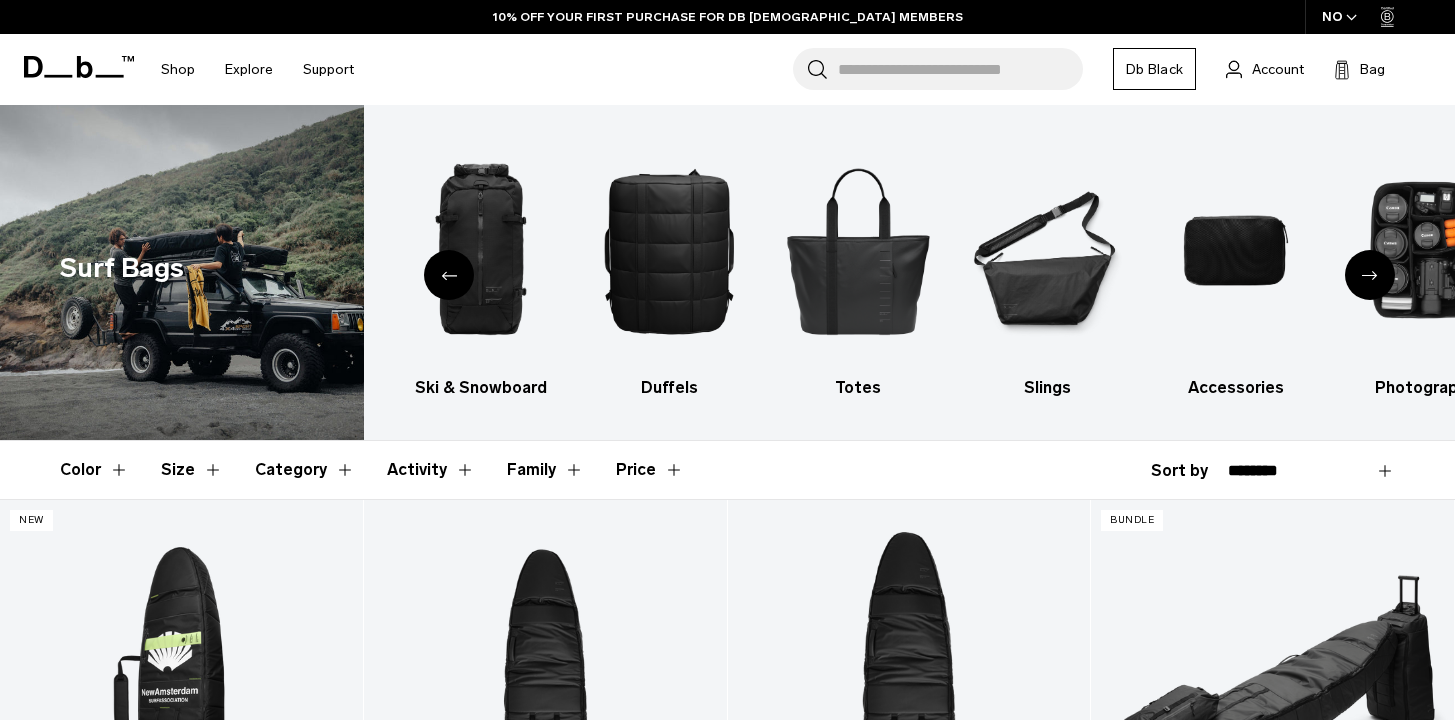 click at bounding box center [1370, 275] 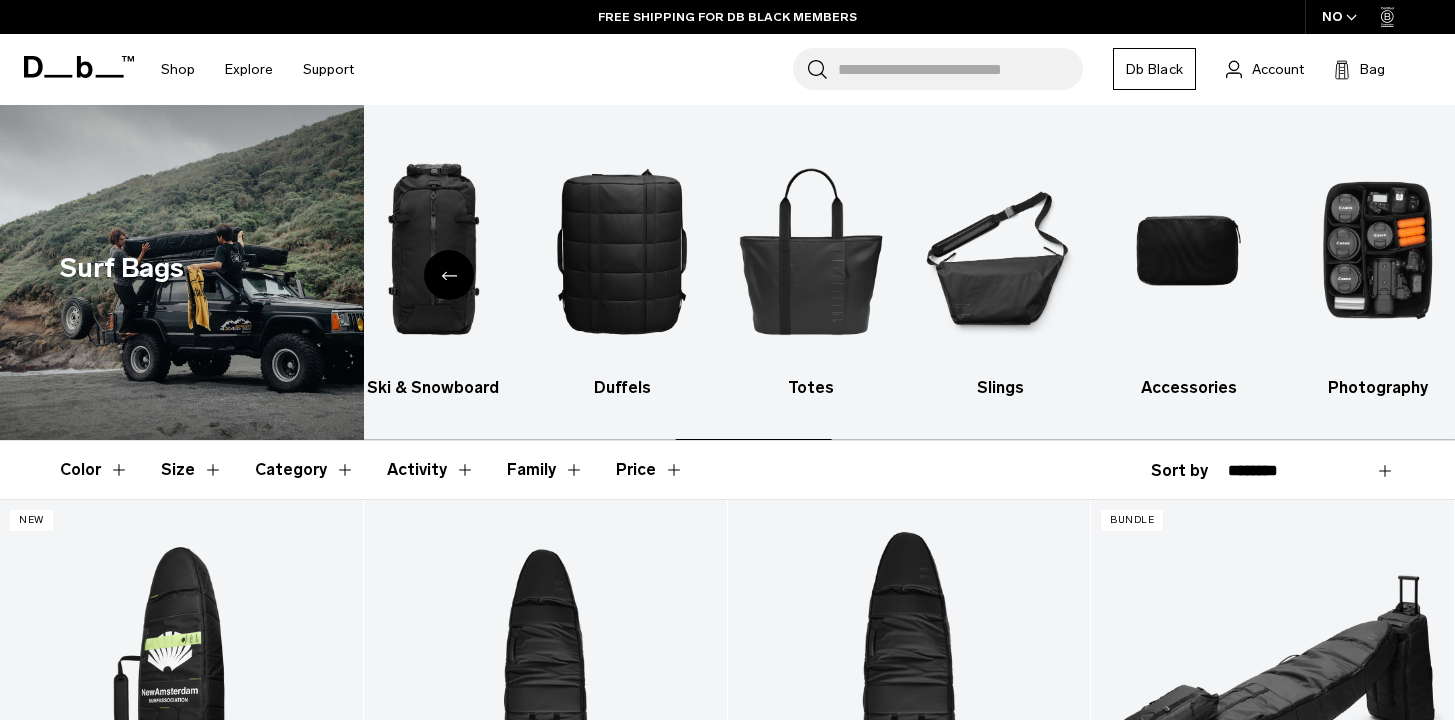 click at bounding box center [1378, 250] 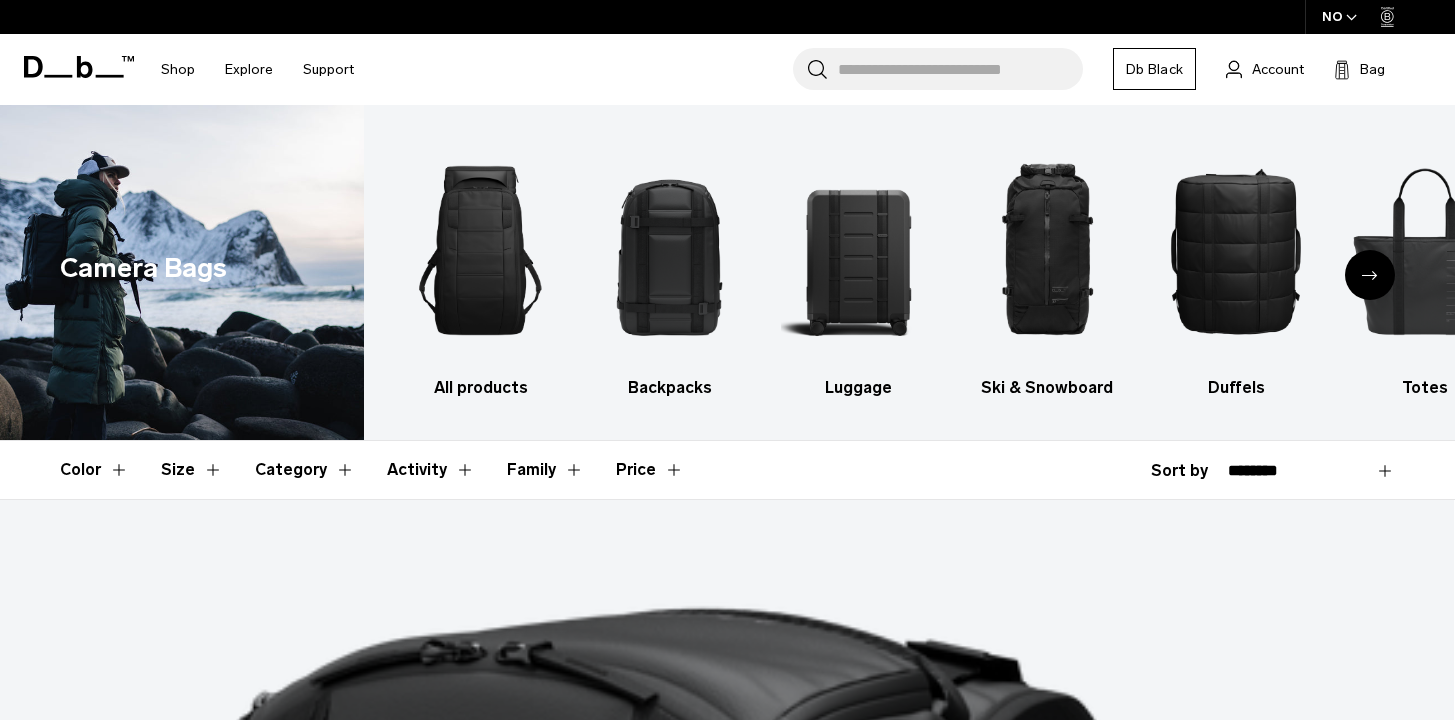 scroll, scrollTop: 0, scrollLeft: 0, axis: both 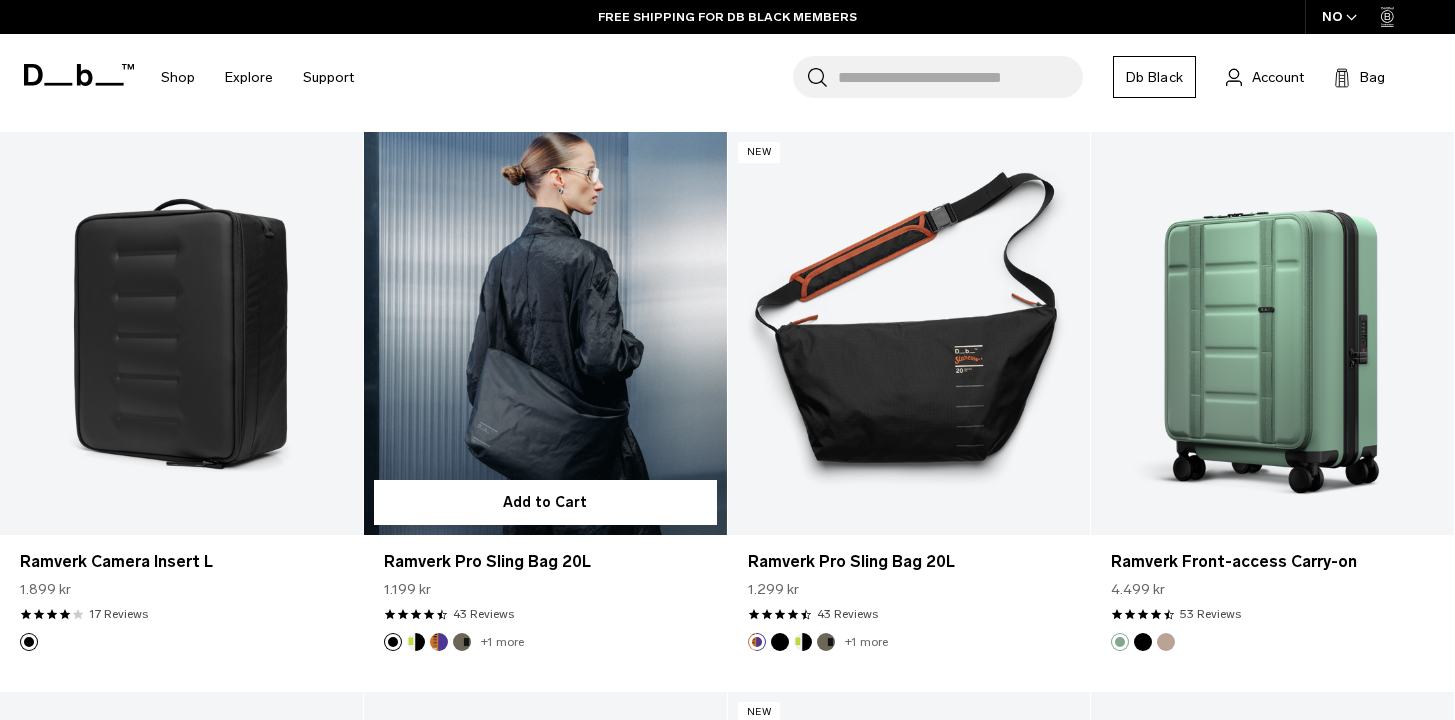 click at bounding box center [545, 333] 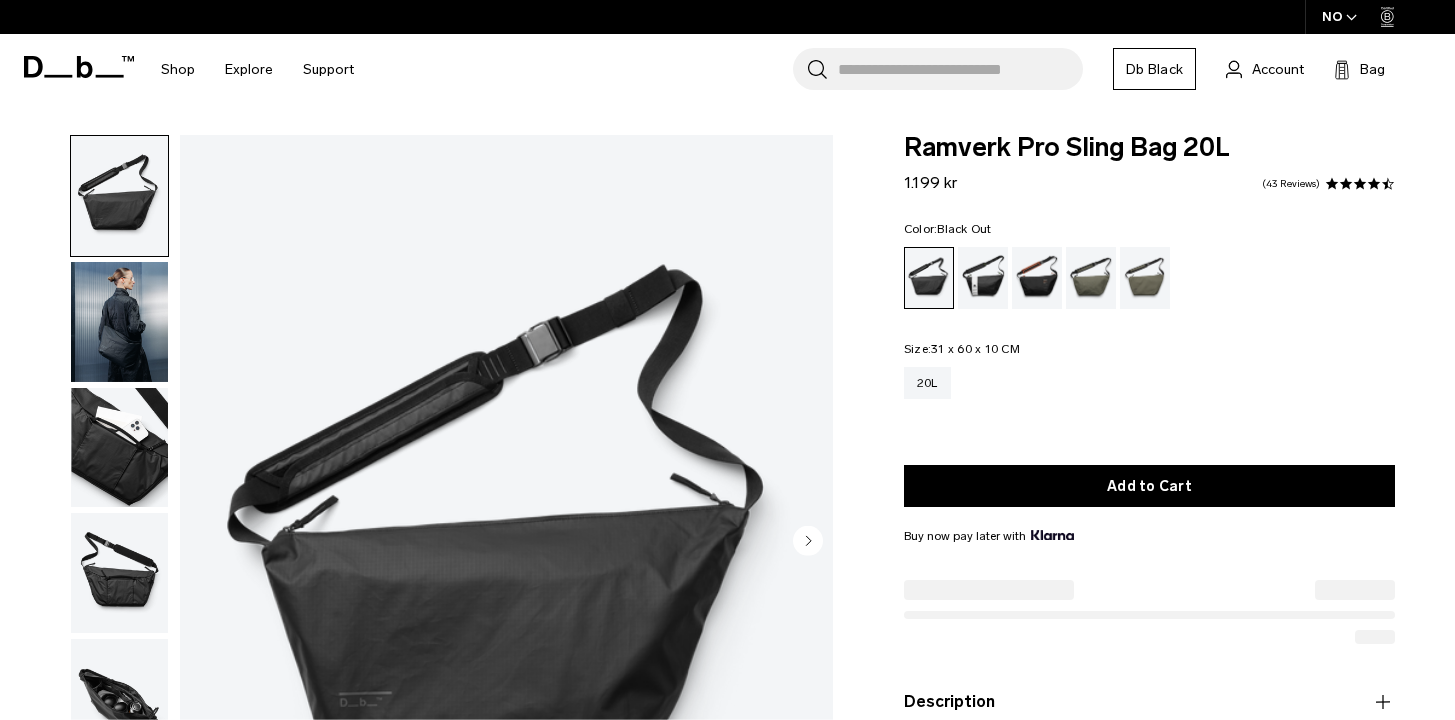 scroll, scrollTop: 0, scrollLeft: 0, axis: both 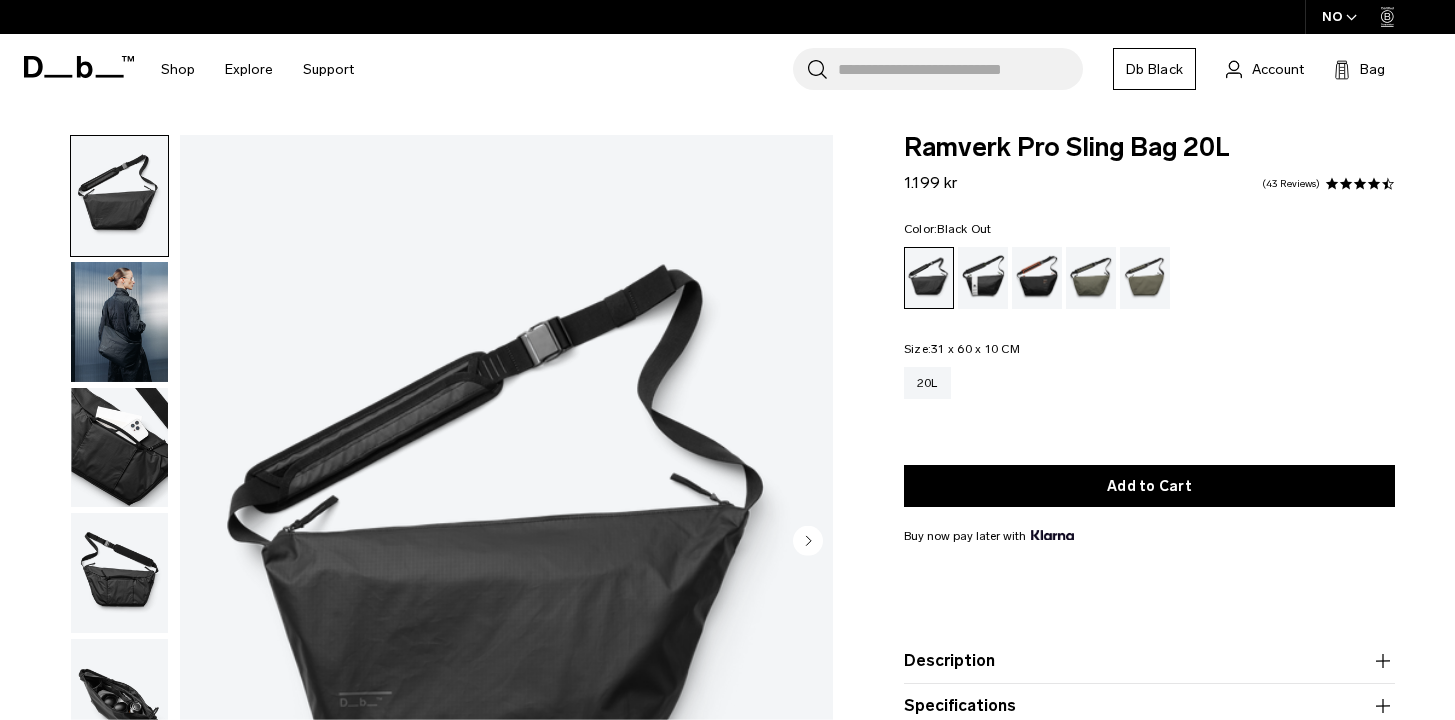 click at bounding box center (119, 448) 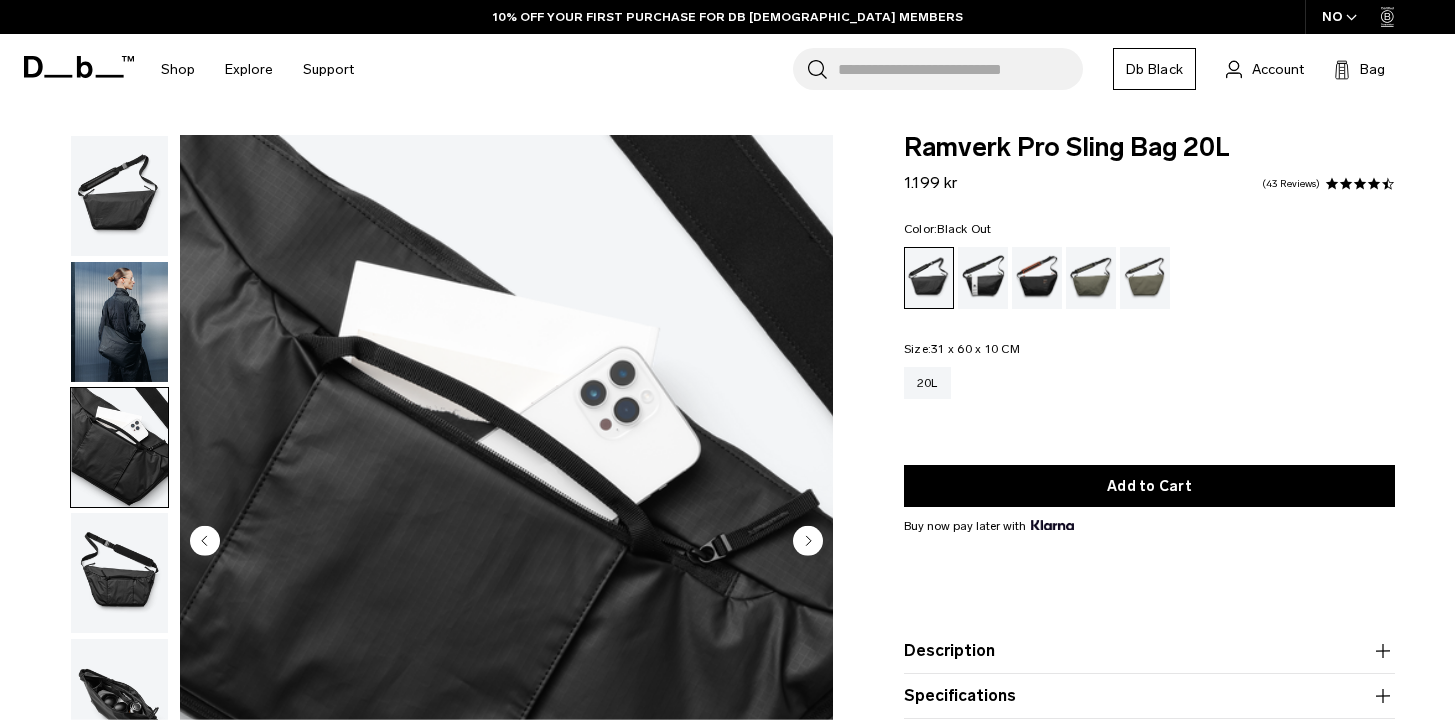 scroll, scrollTop: 0, scrollLeft: 0, axis: both 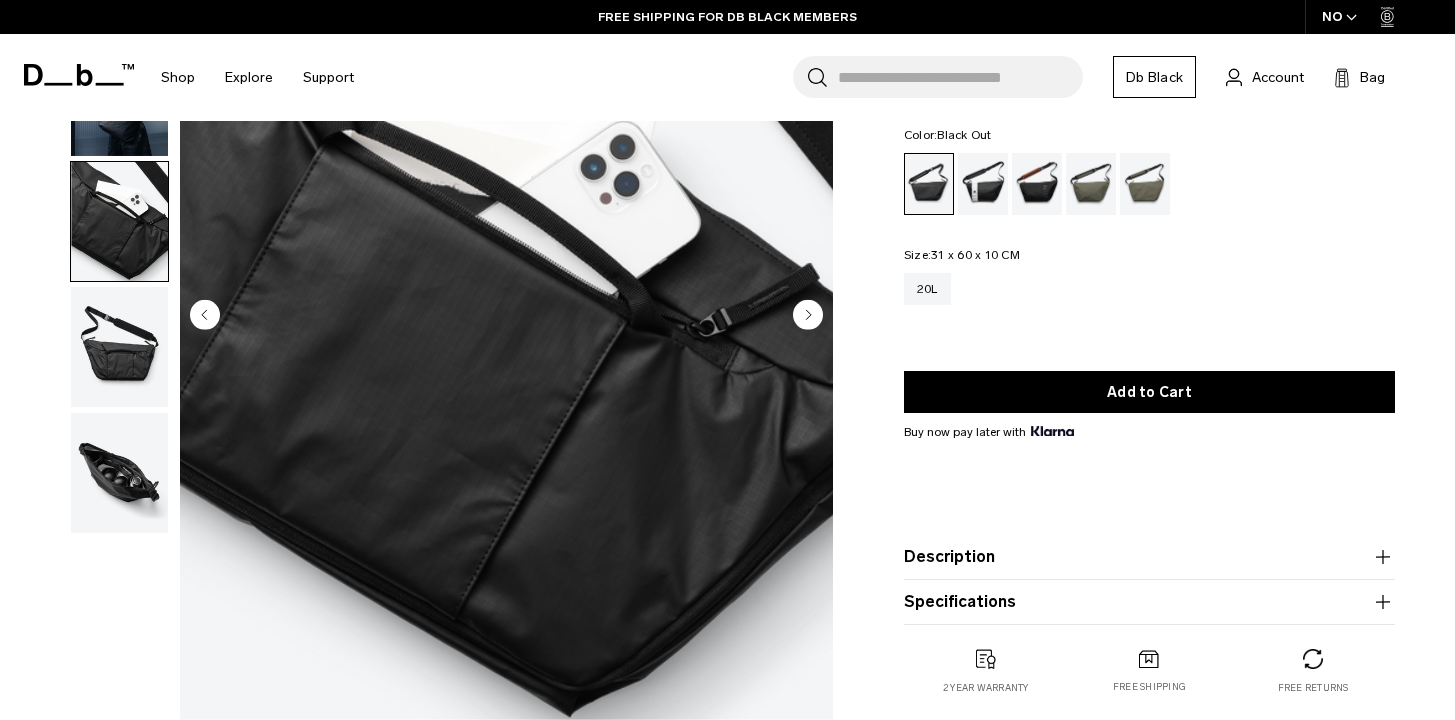 click at bounding box center [119, 347] 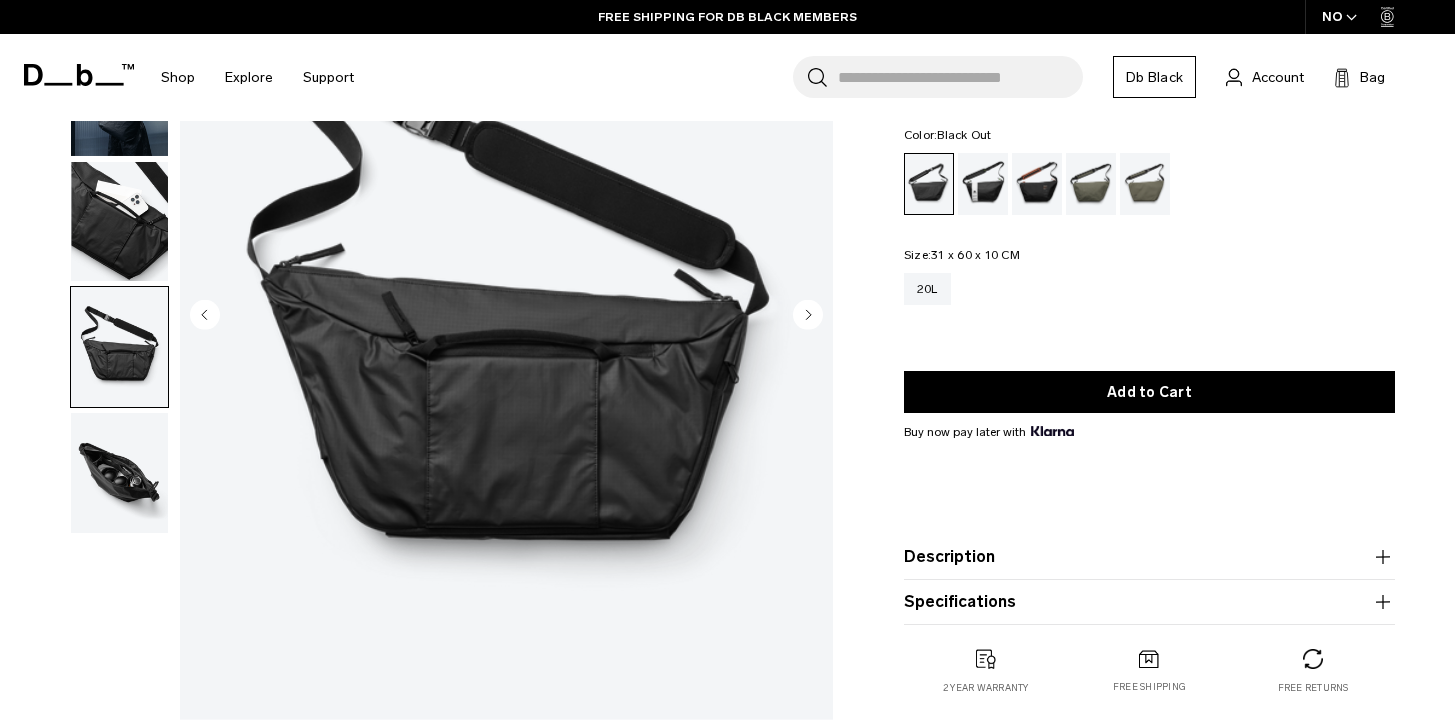click at bounding box center [119, 473] 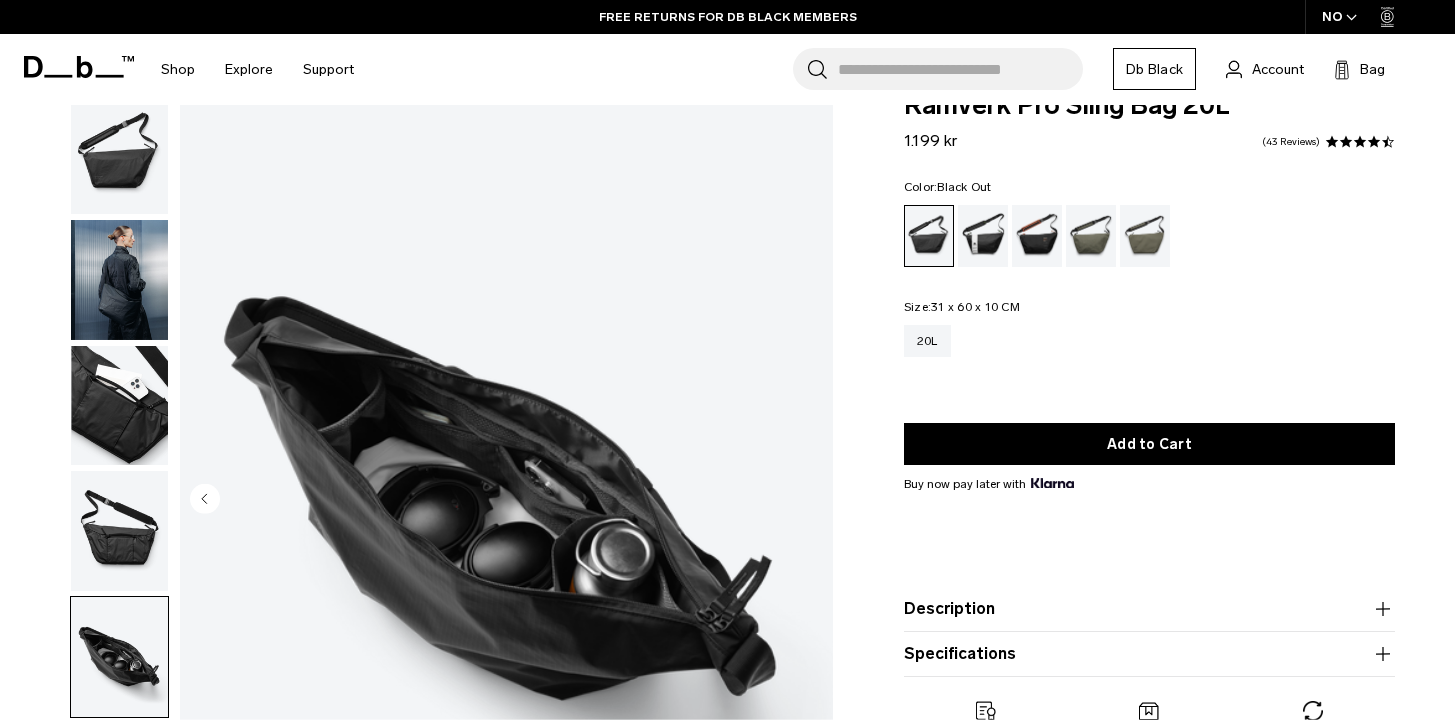 scroll, scrollTop: 3, scrollLeft: 0, axis: vertical 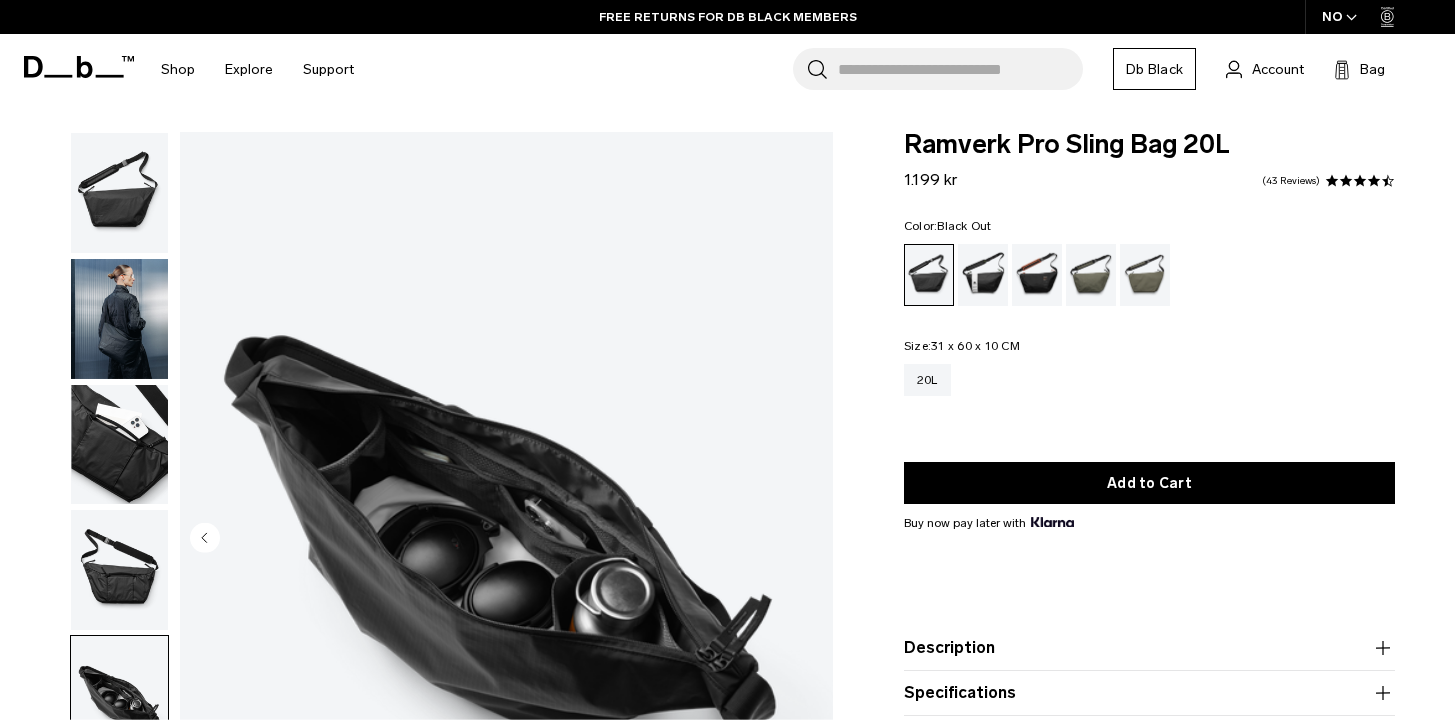 click at bounding box center (119, 319) 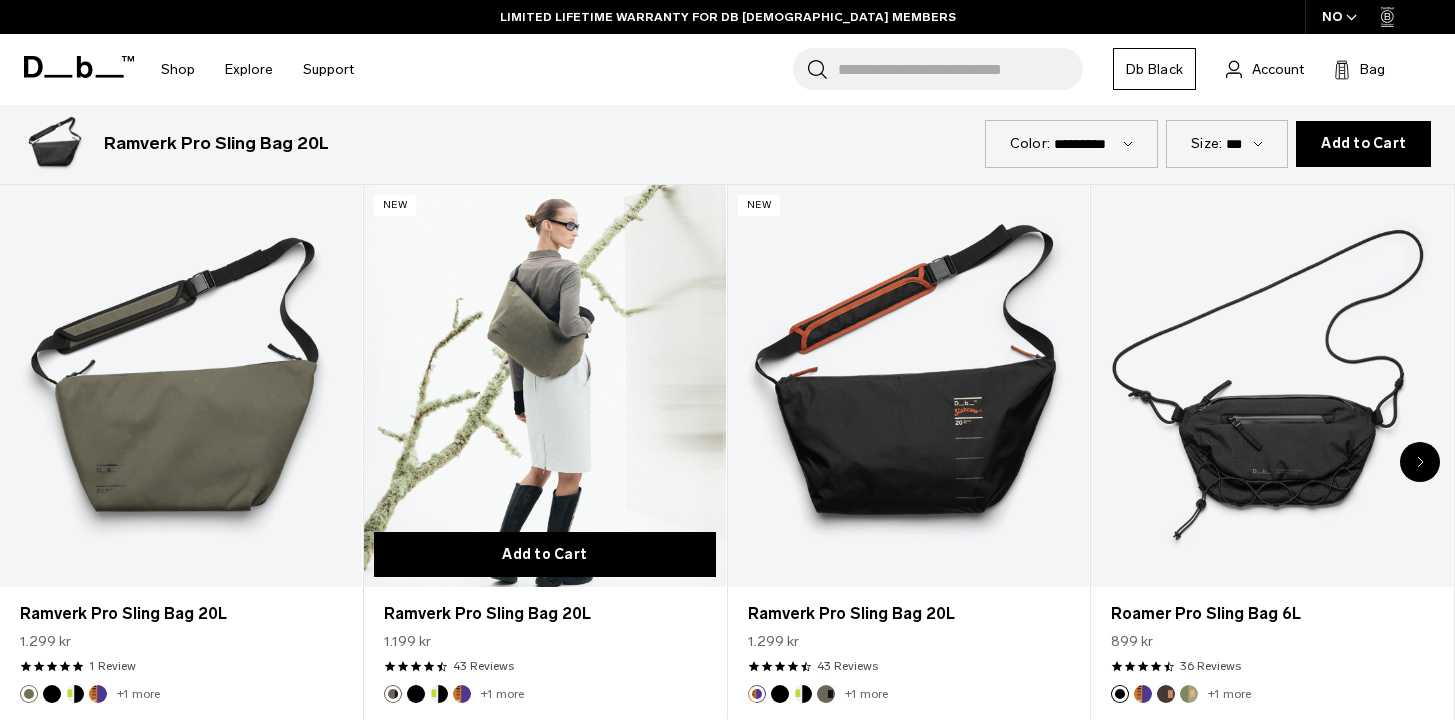scroll, scrollTop: 895, scrollLeft: 0, axis: vertical 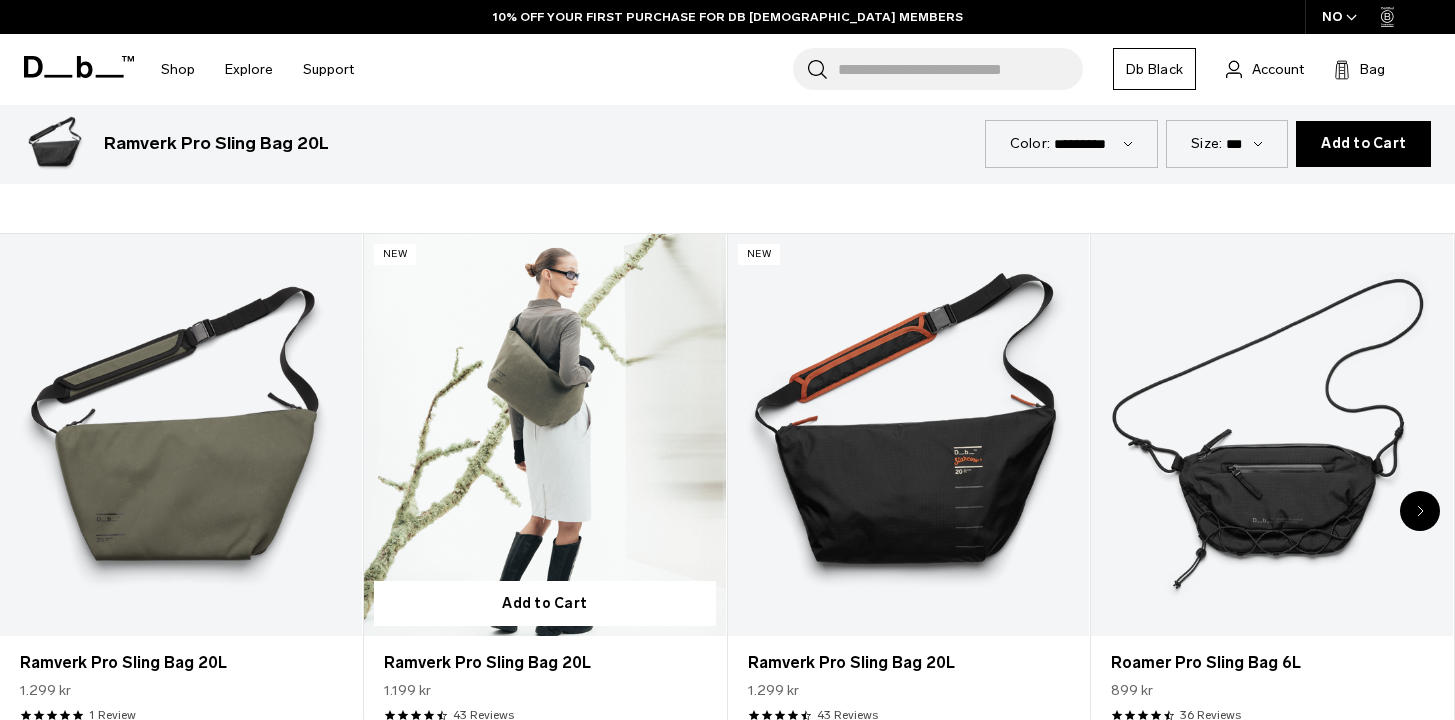 click at bounding box center (545, 435) 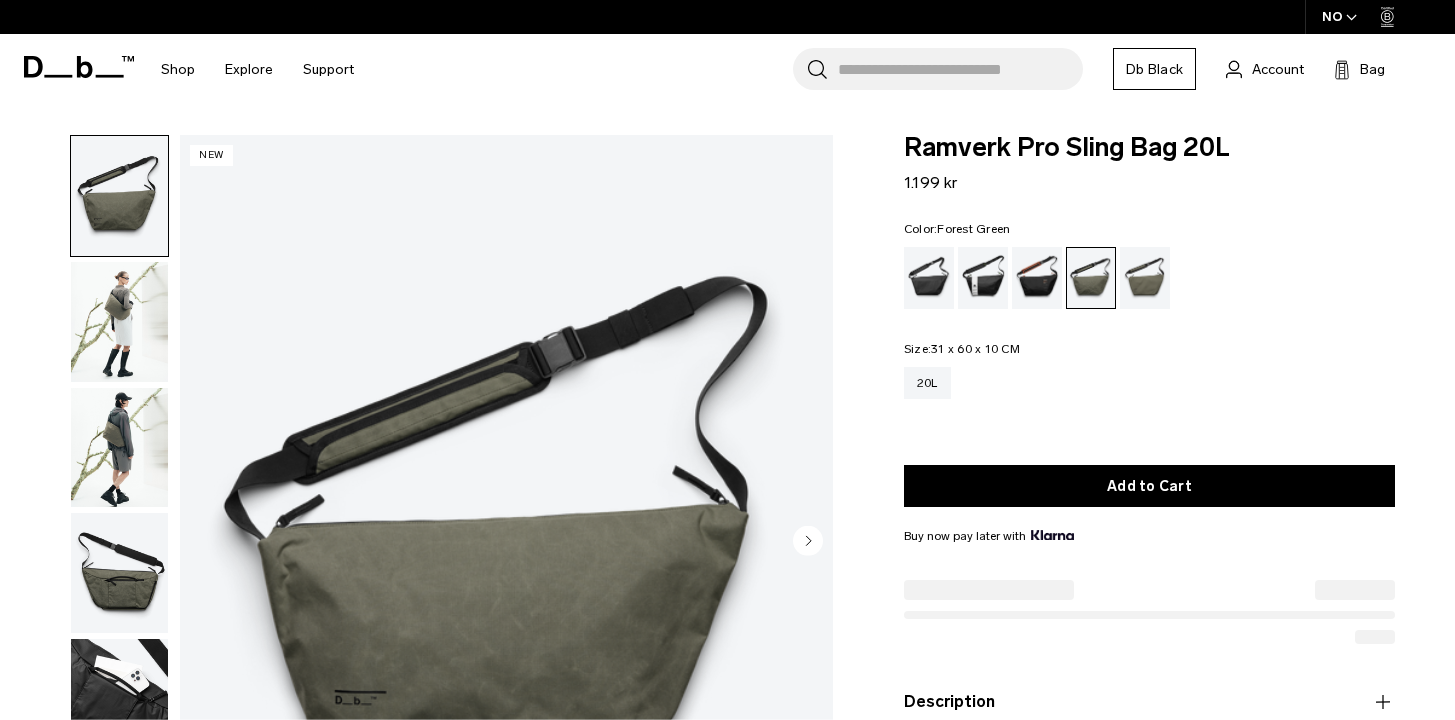 scroll, scrollTop: 0, scrollLeft: 0, axis: both 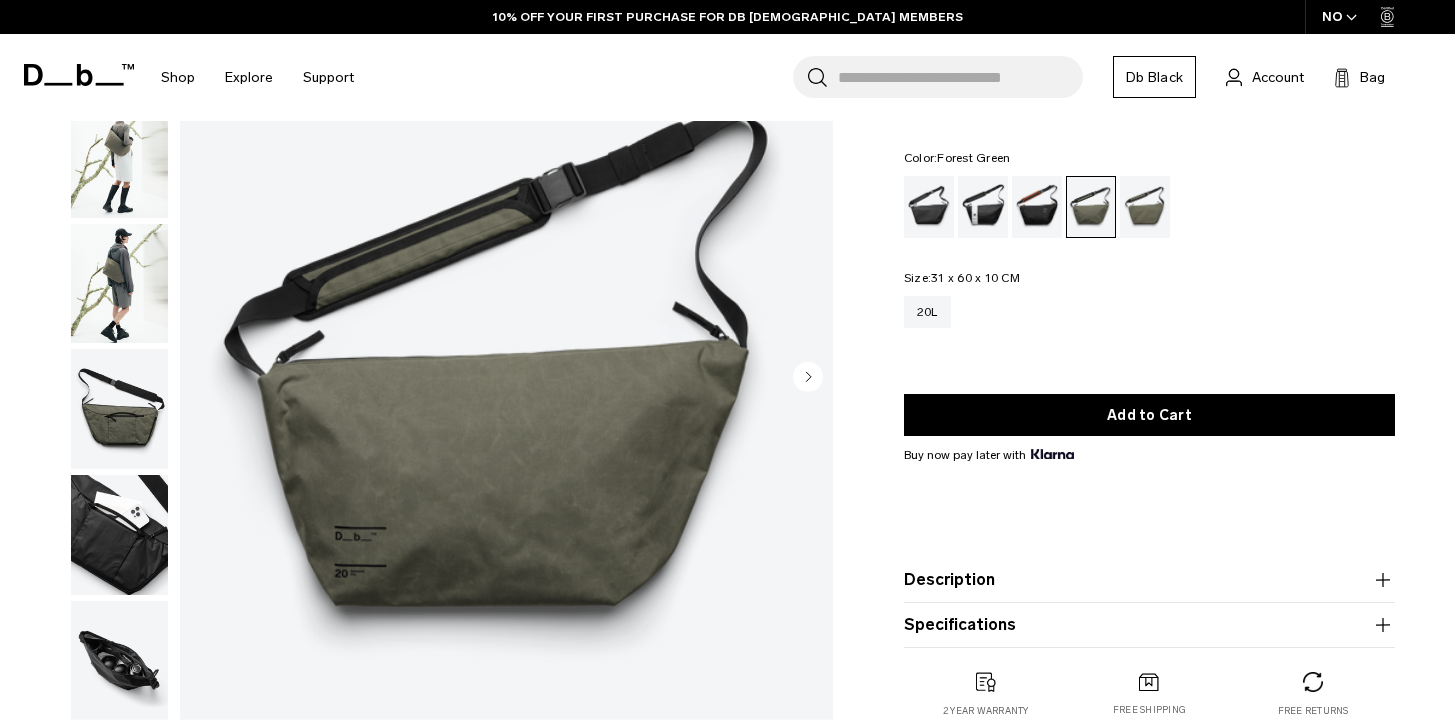 click at bounding box center (119, 409) 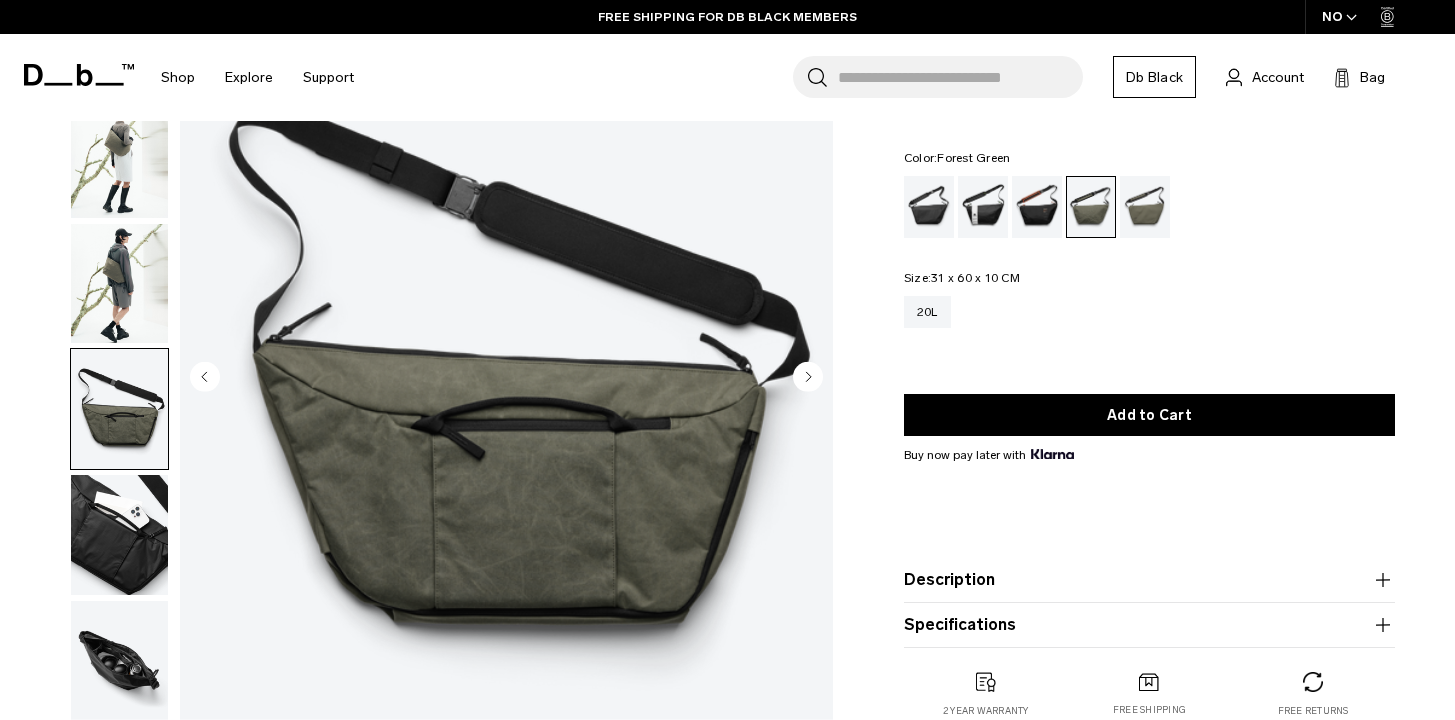 click at bounding box center (119, 535) 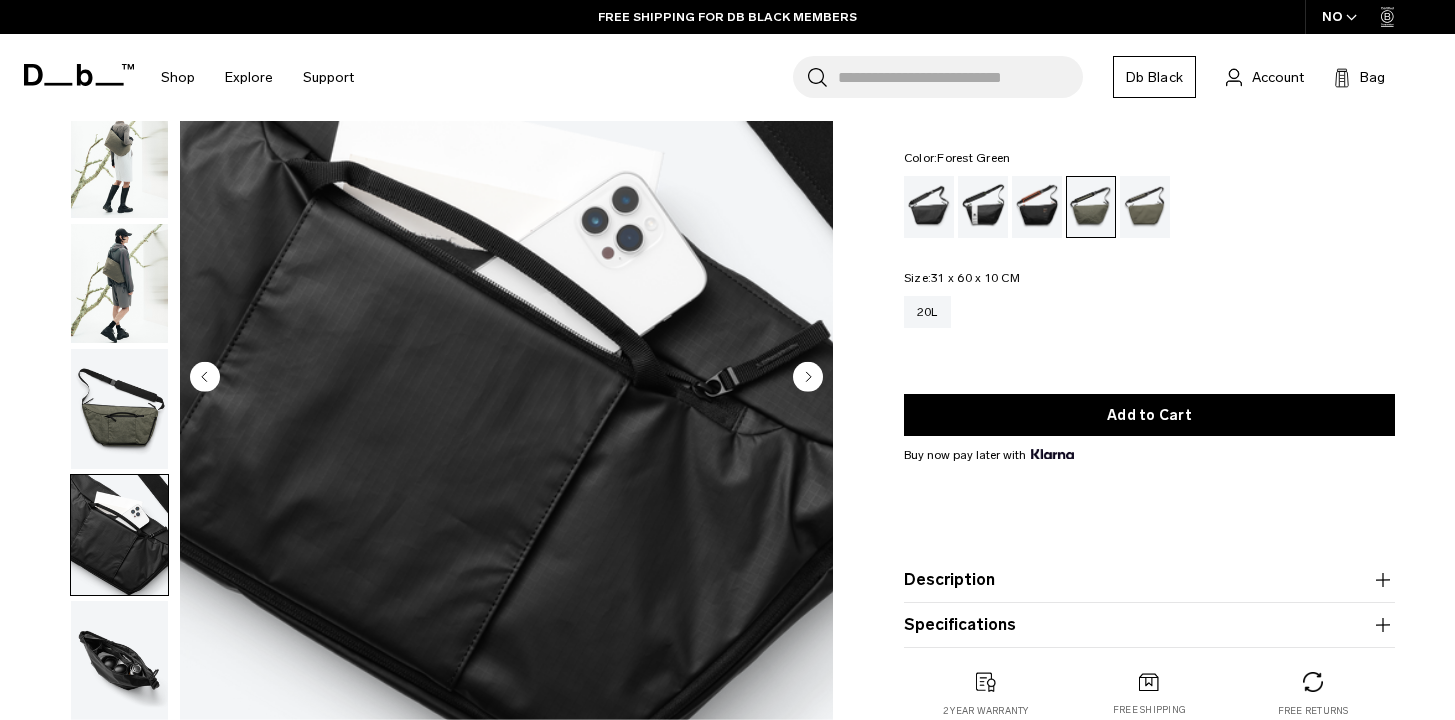 click at bounding box center [119, 661] 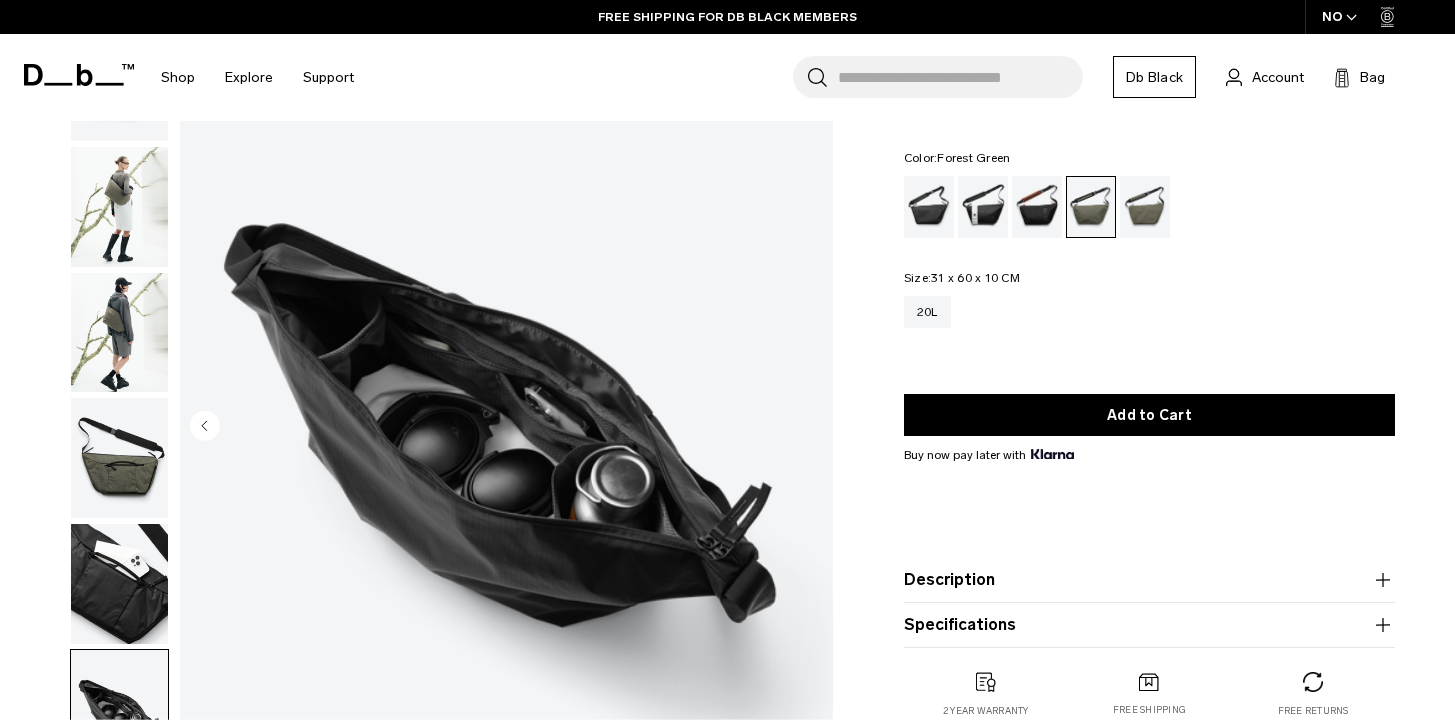 scroll, scrollTop: 0, scrollLeft: 0, axis: both 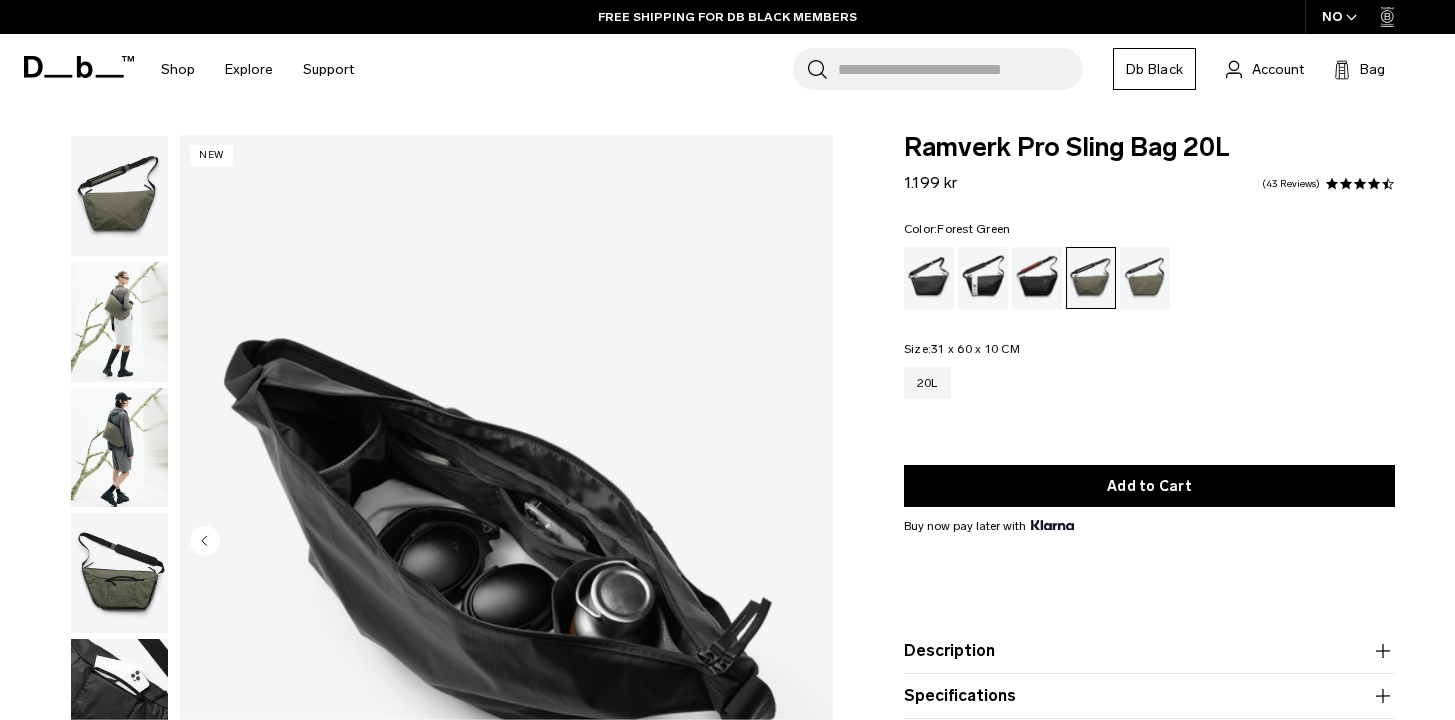 click at bounding box center (119, 196) 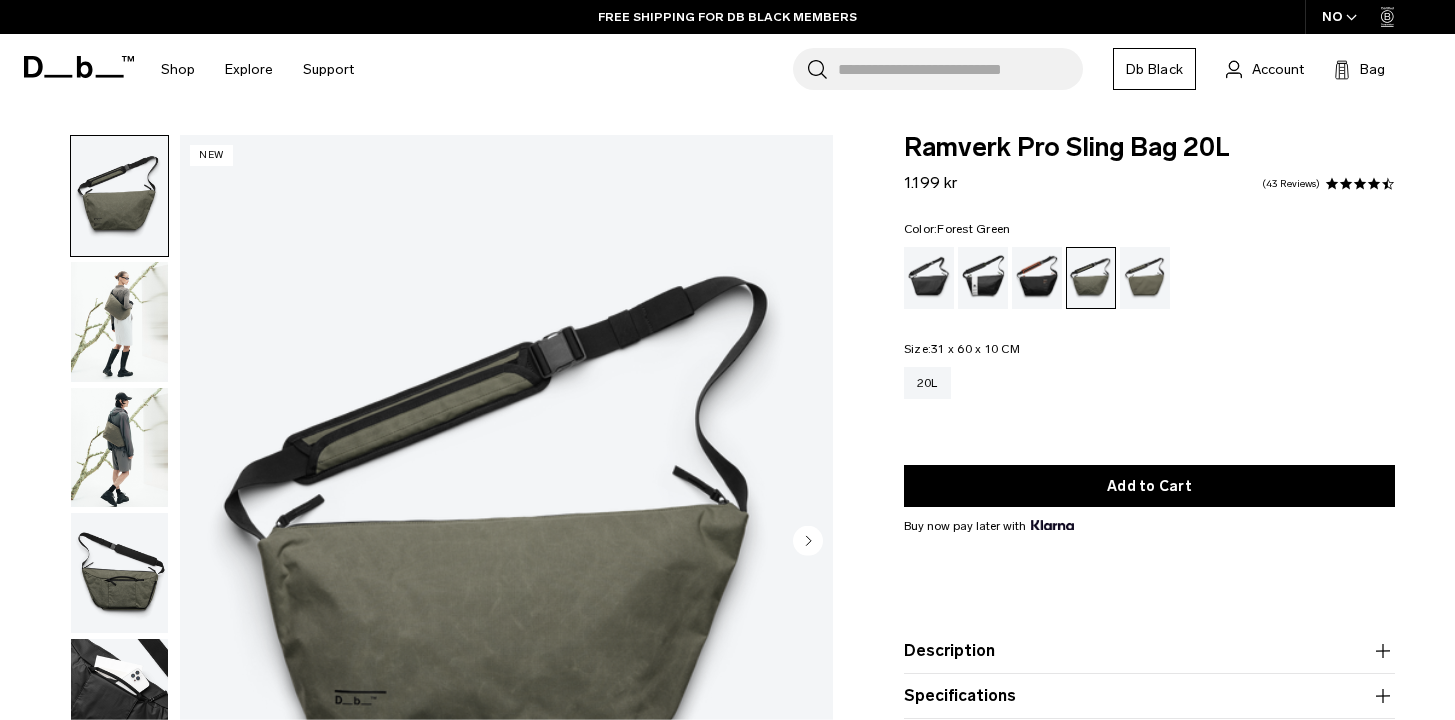 click at bounding box center [119, 322] 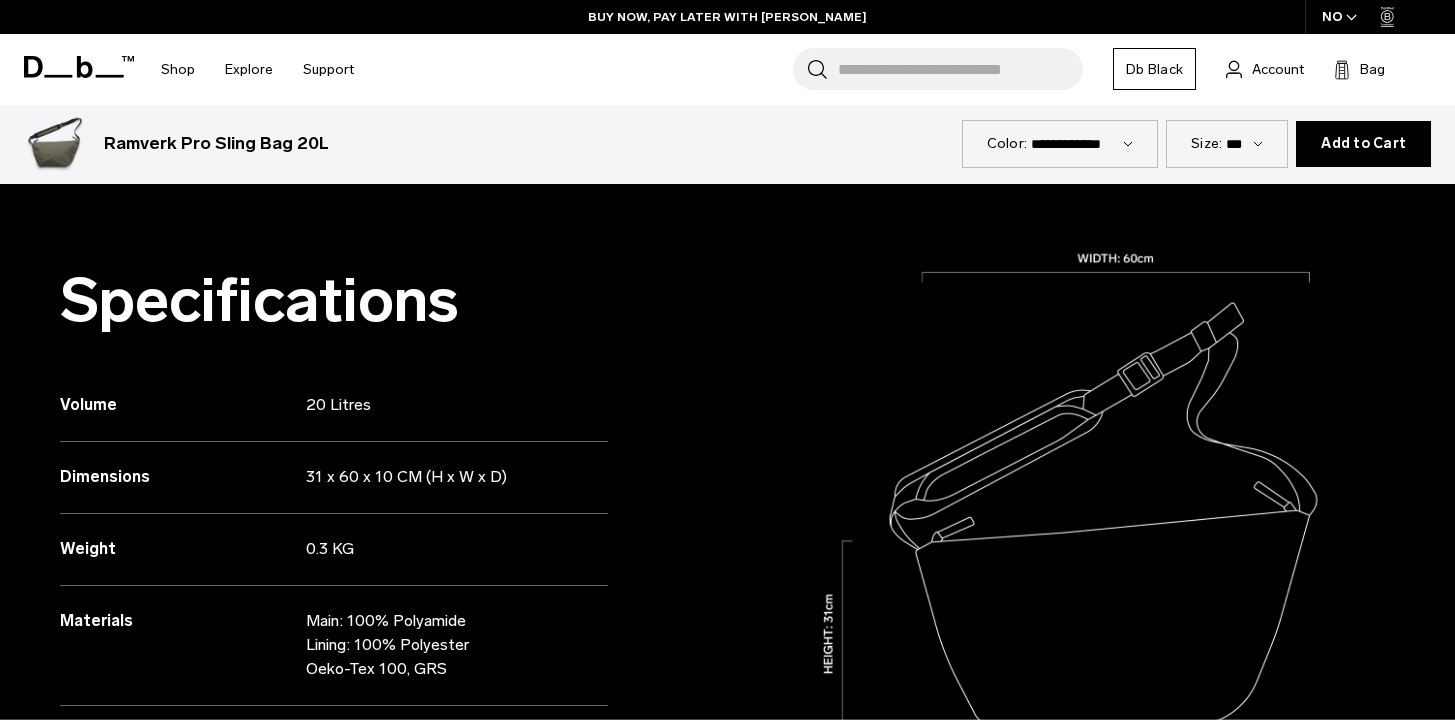 scroll, scrollTop: 1522, scrollLeft: 0, axis: vertical 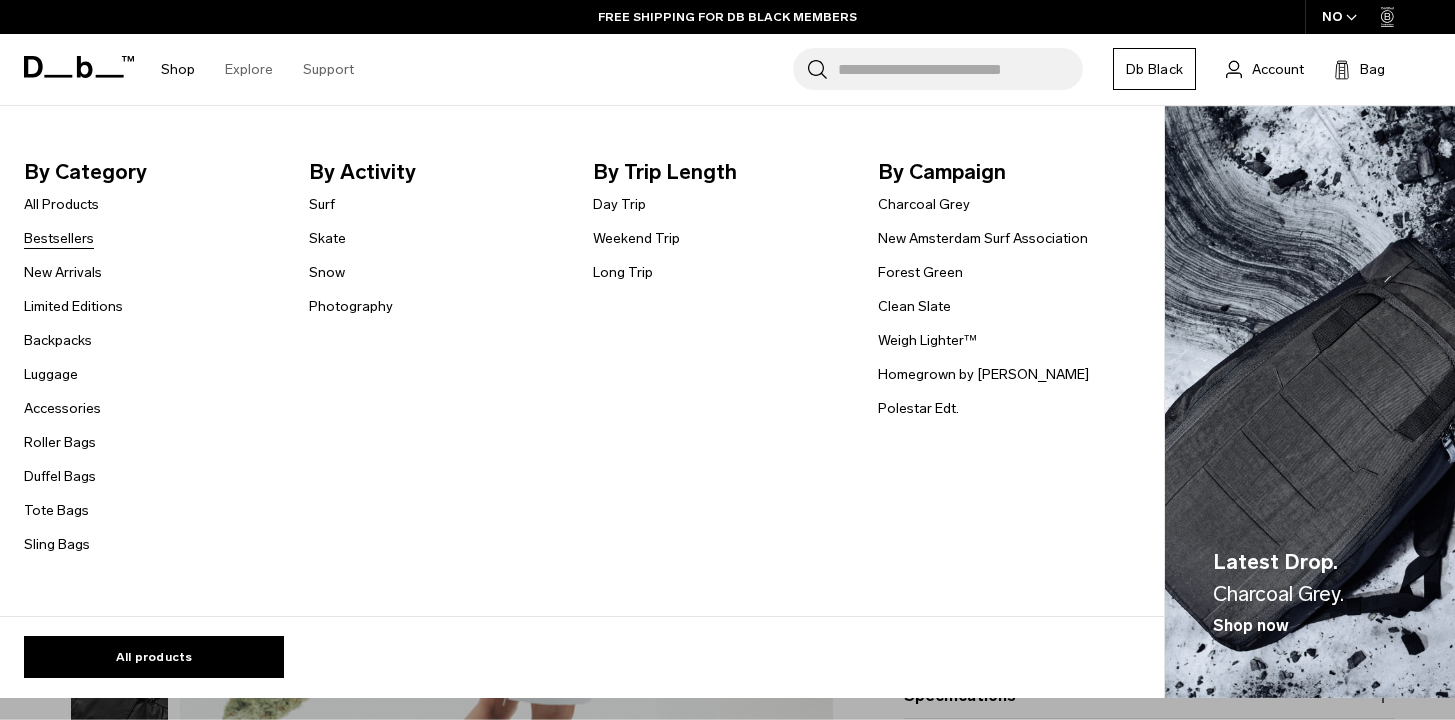 click on "Bestsellers" at bounding box center [59, 238] 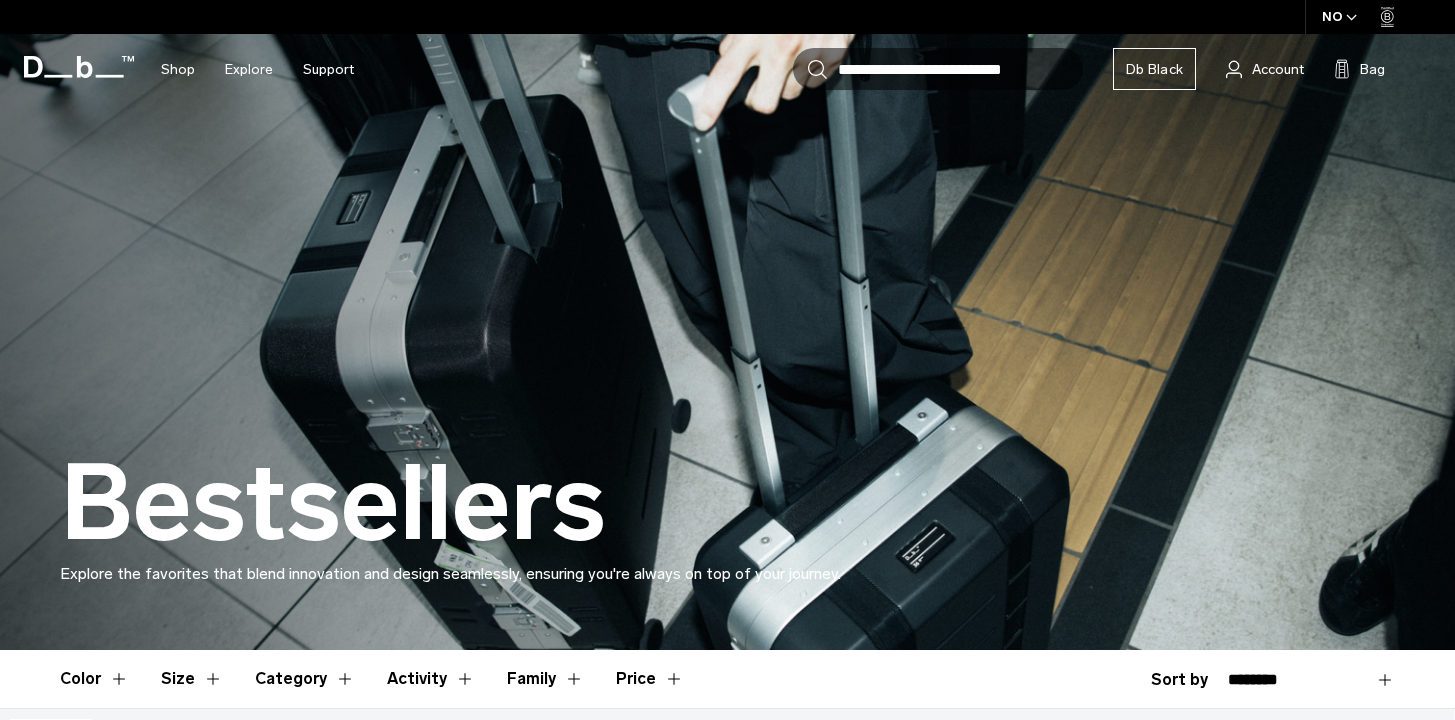 scroll, scrollTop: 666, scrollLeft: 0, axis: vertical 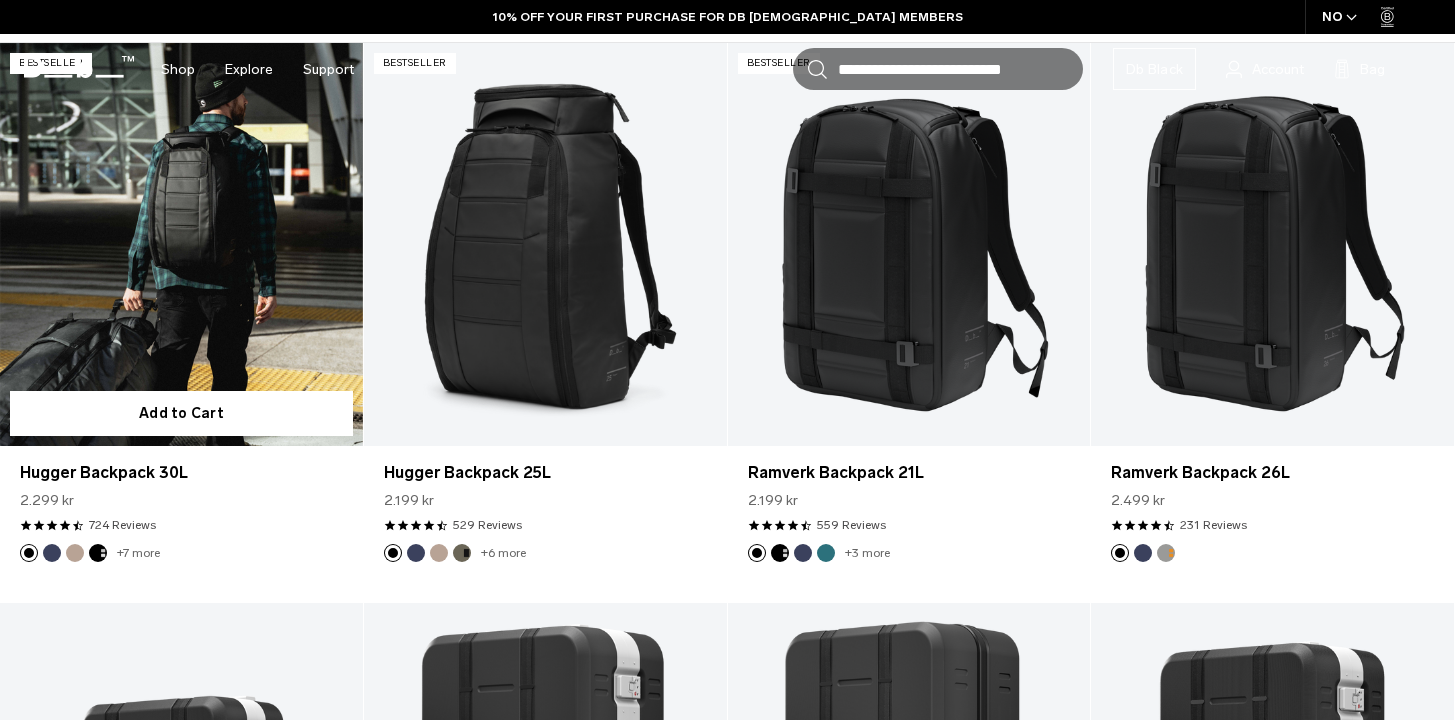 click at bounding box center (75, 553) 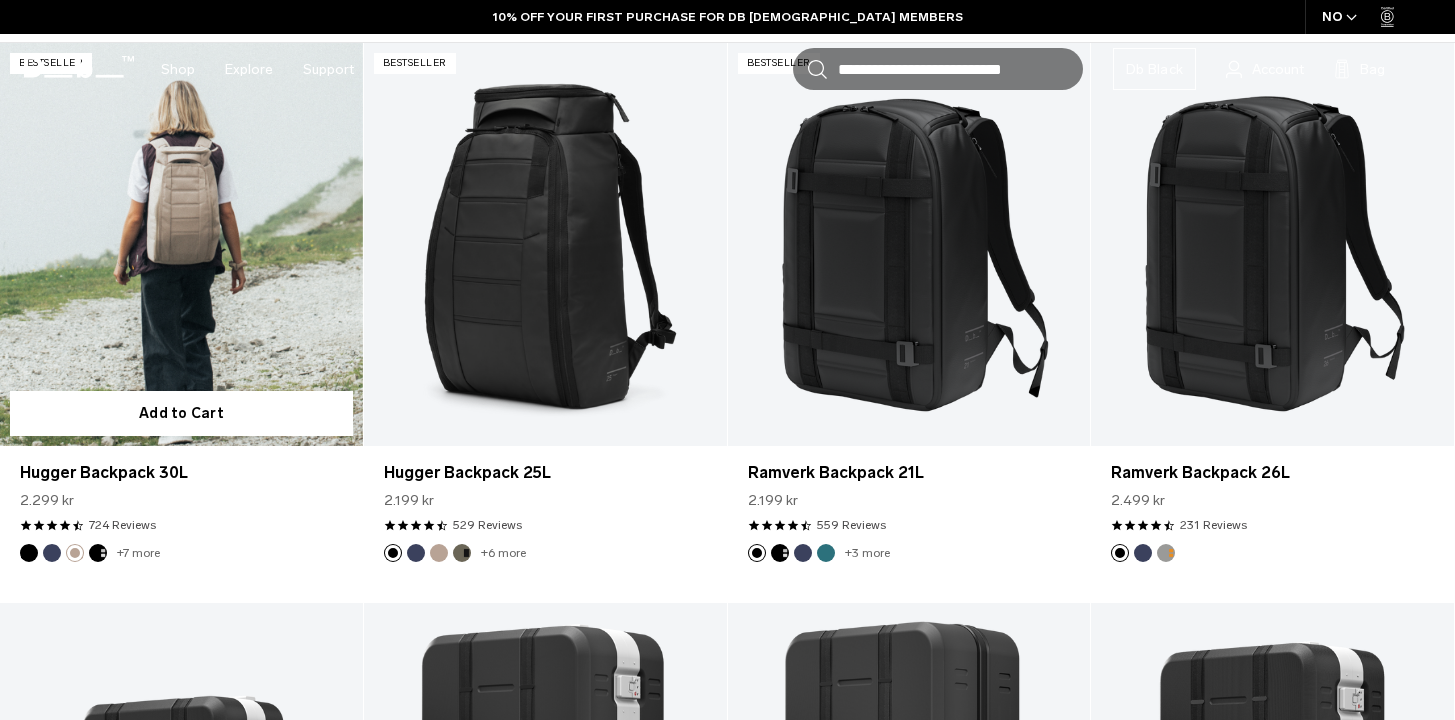 click at bounding box center (181, 244) 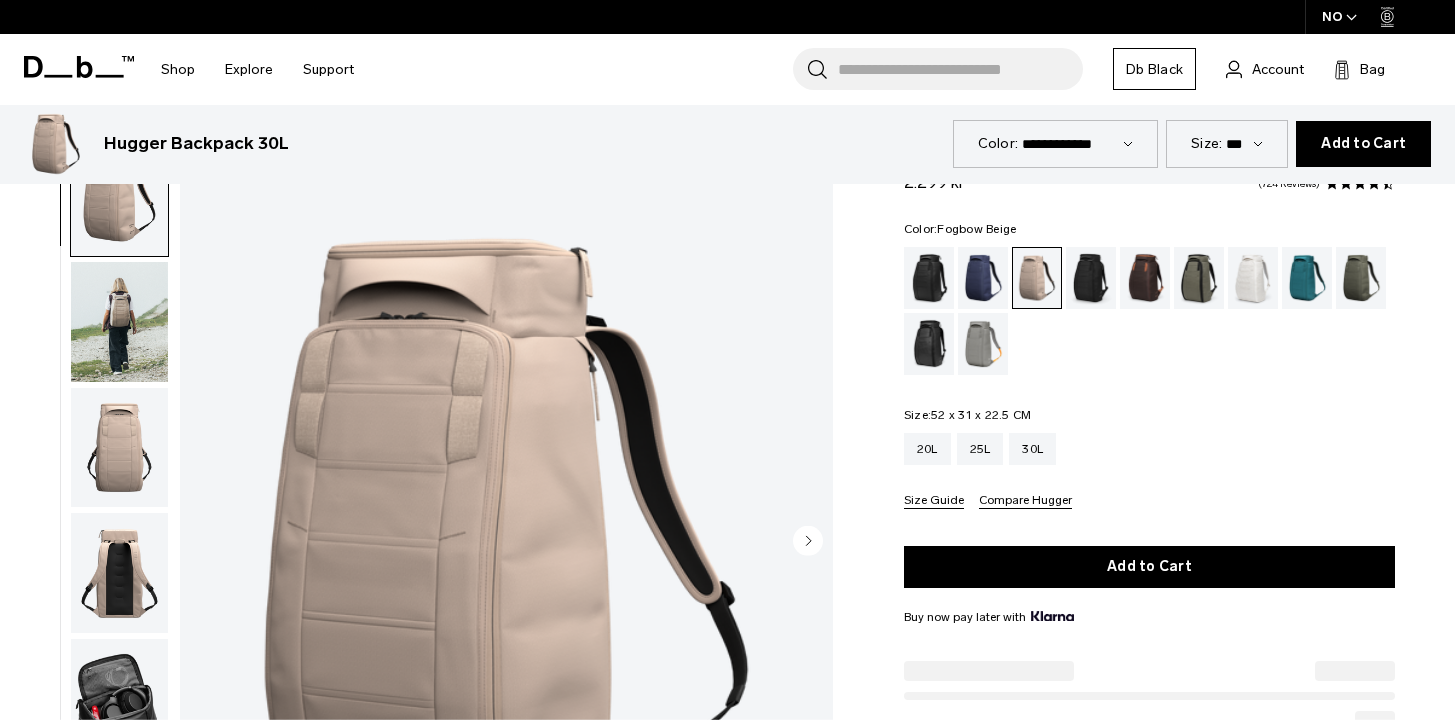 scroll, scrollTop: 1658, scrollLeft: 0, axis: vertical 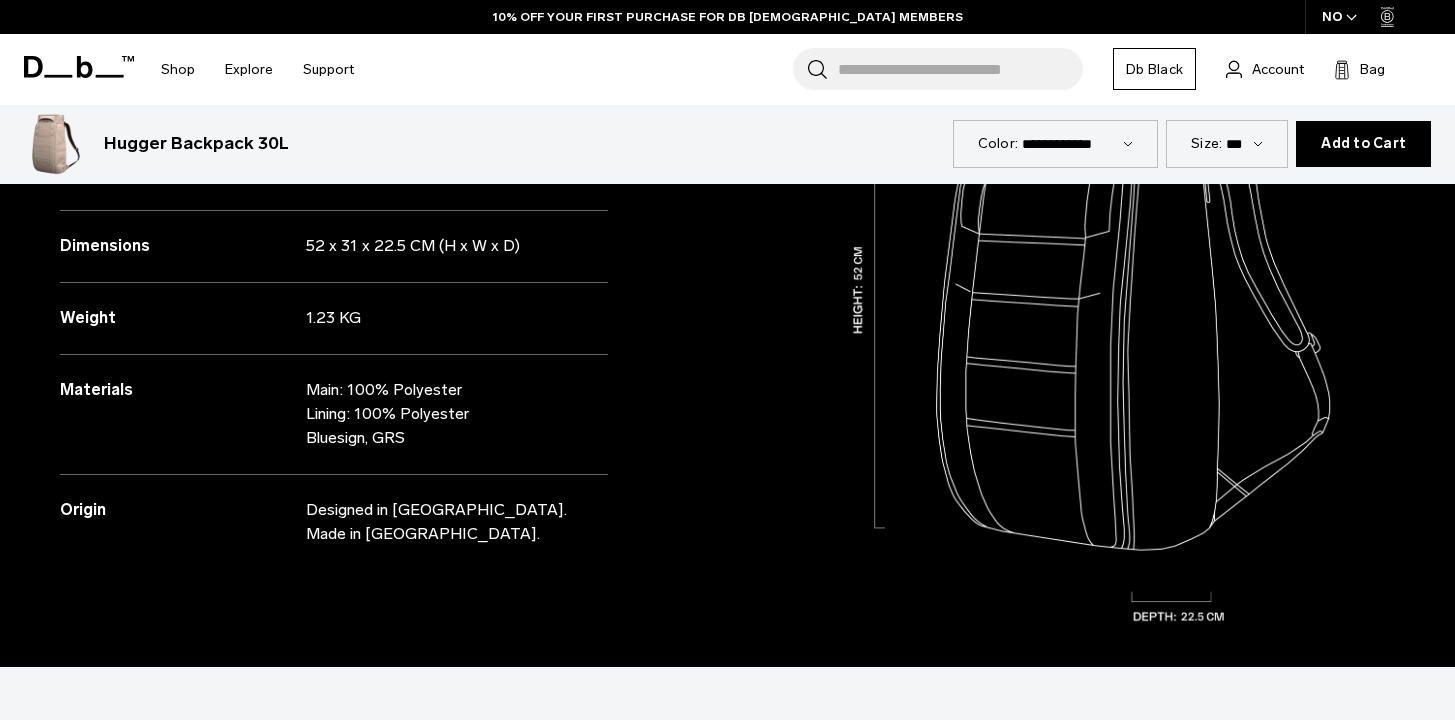 click at bounding box center (1092, 303) 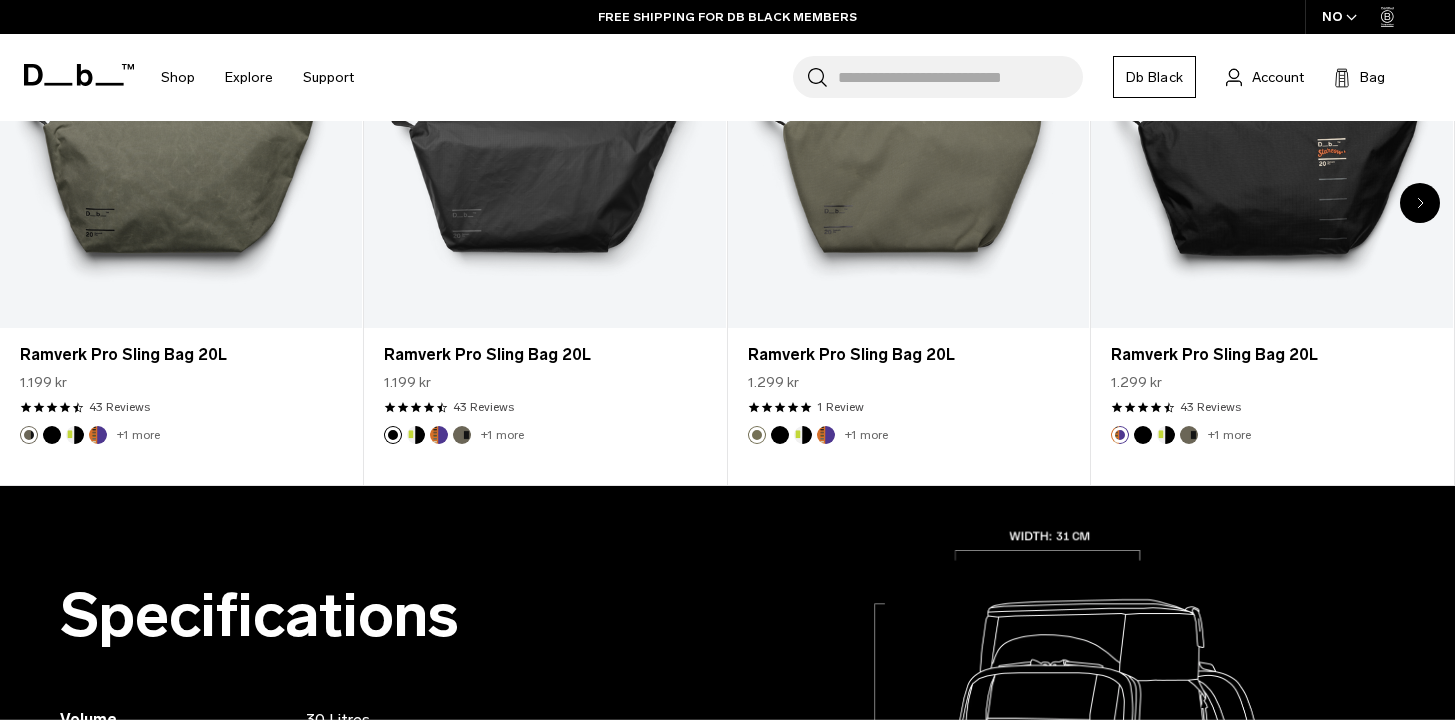 scroll, scrollTop: 0, scrollLeft: 0, axis: both 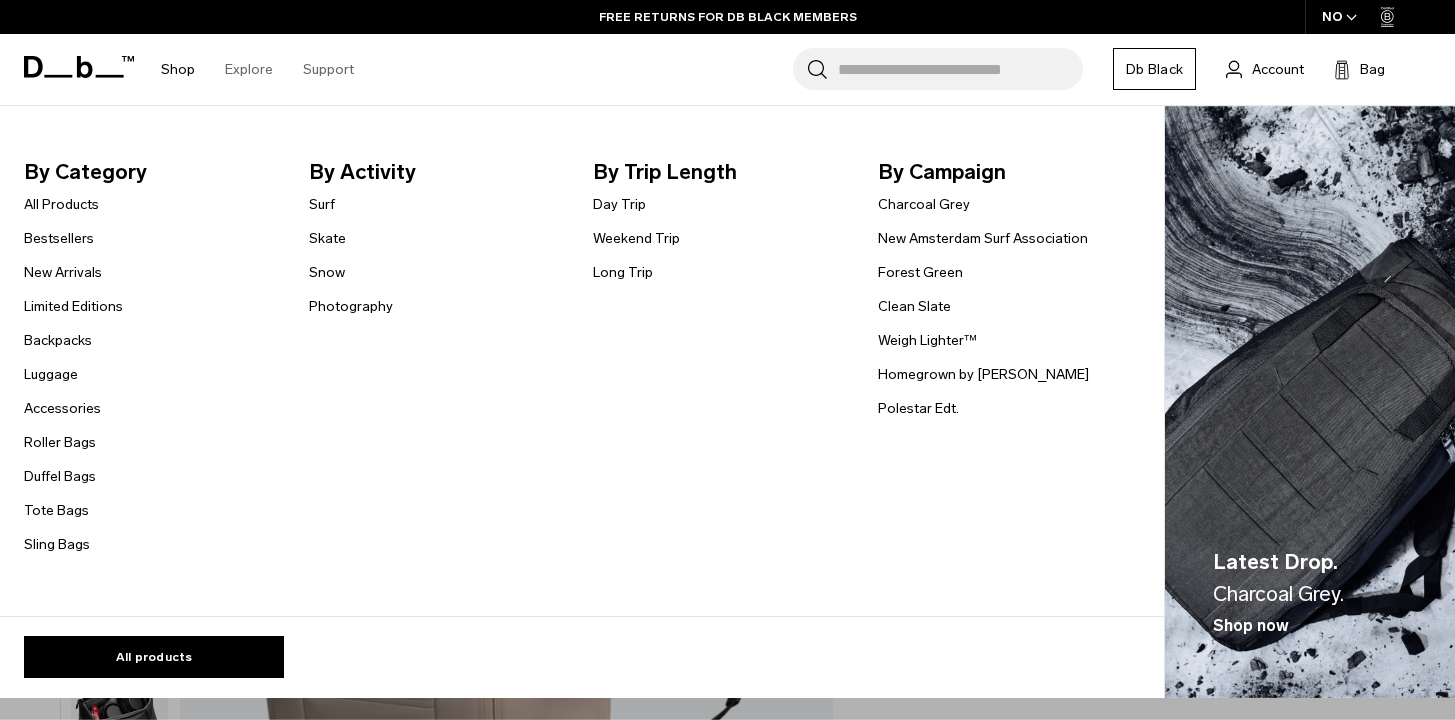 click on "Shop
By Category
All Products
Bestsellers
New Arrivals
Limited Editions
Backpacks
Luggage" at bounding box center [178, 69] 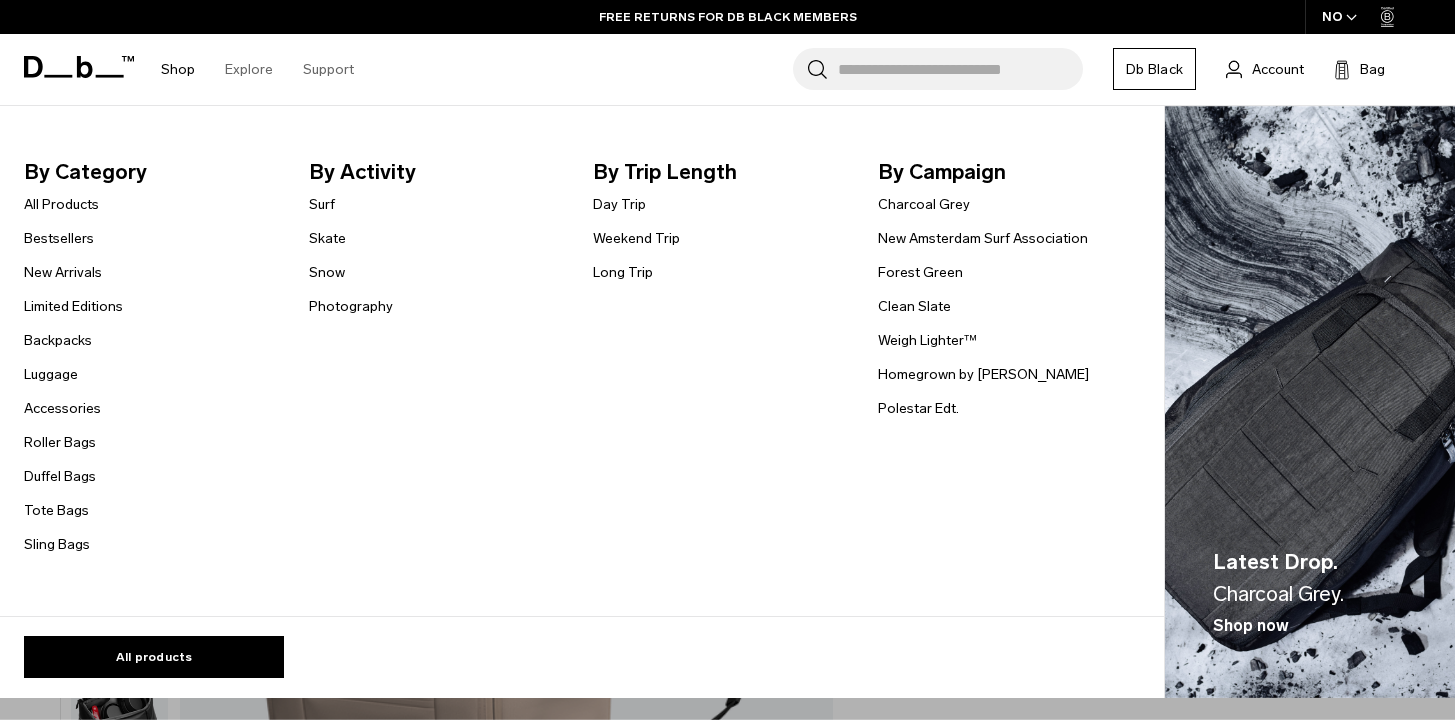 click on "Shop" at bounding box center (178, 69) 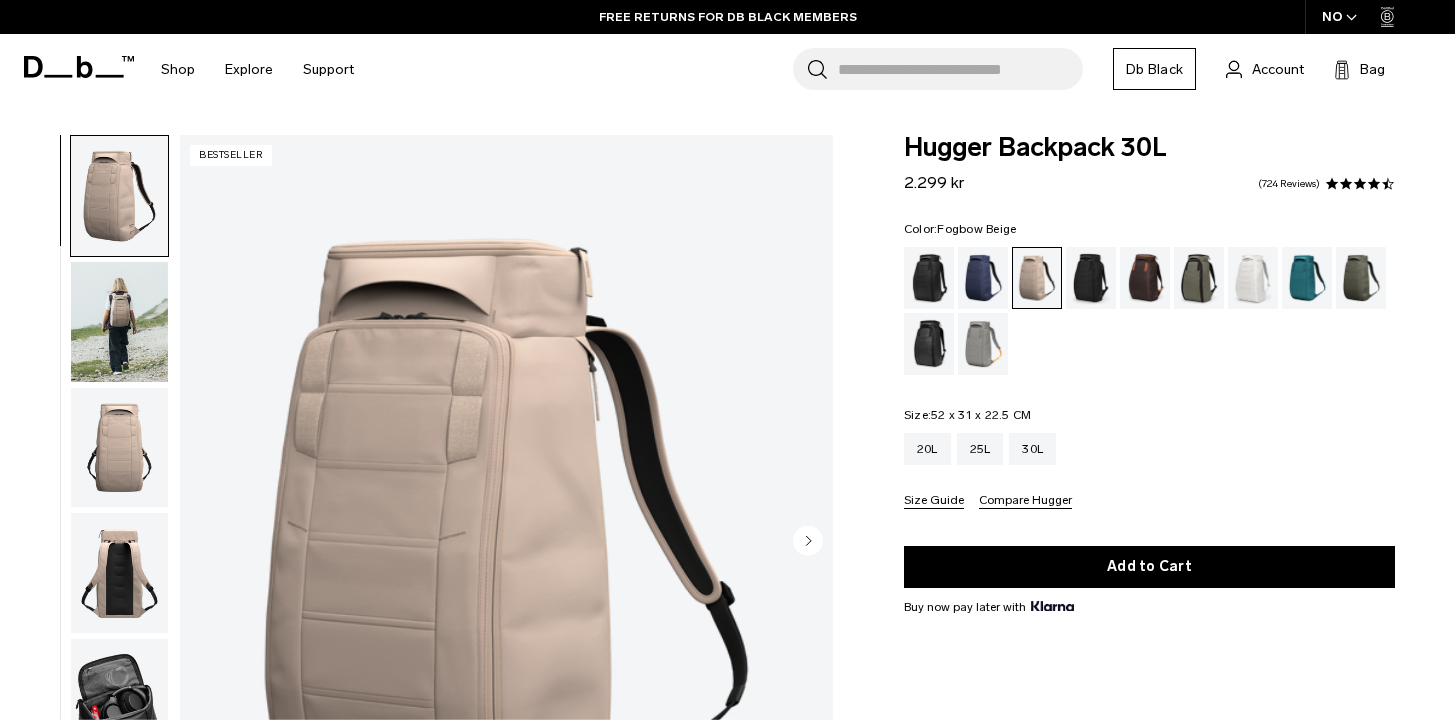 click 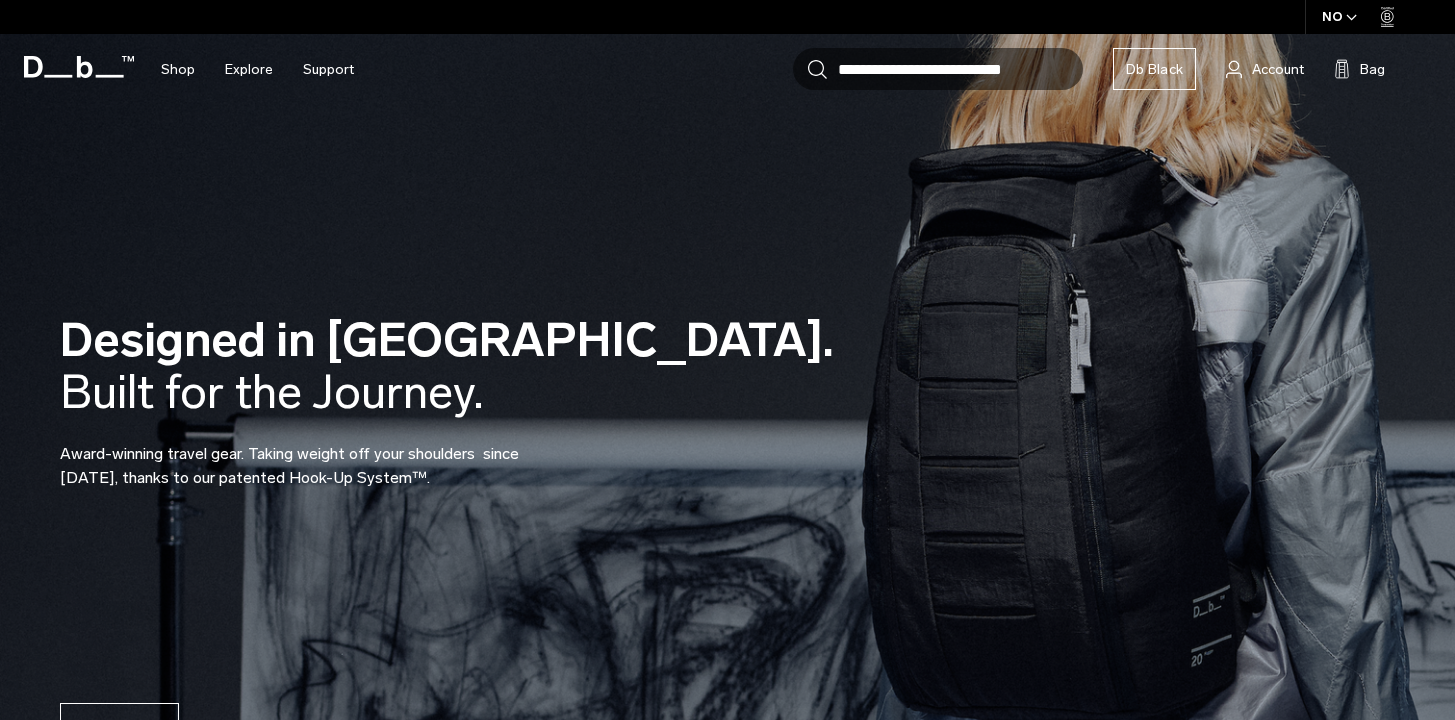scroll, scrollTop: 0, scrollLeft: 0, axis: both 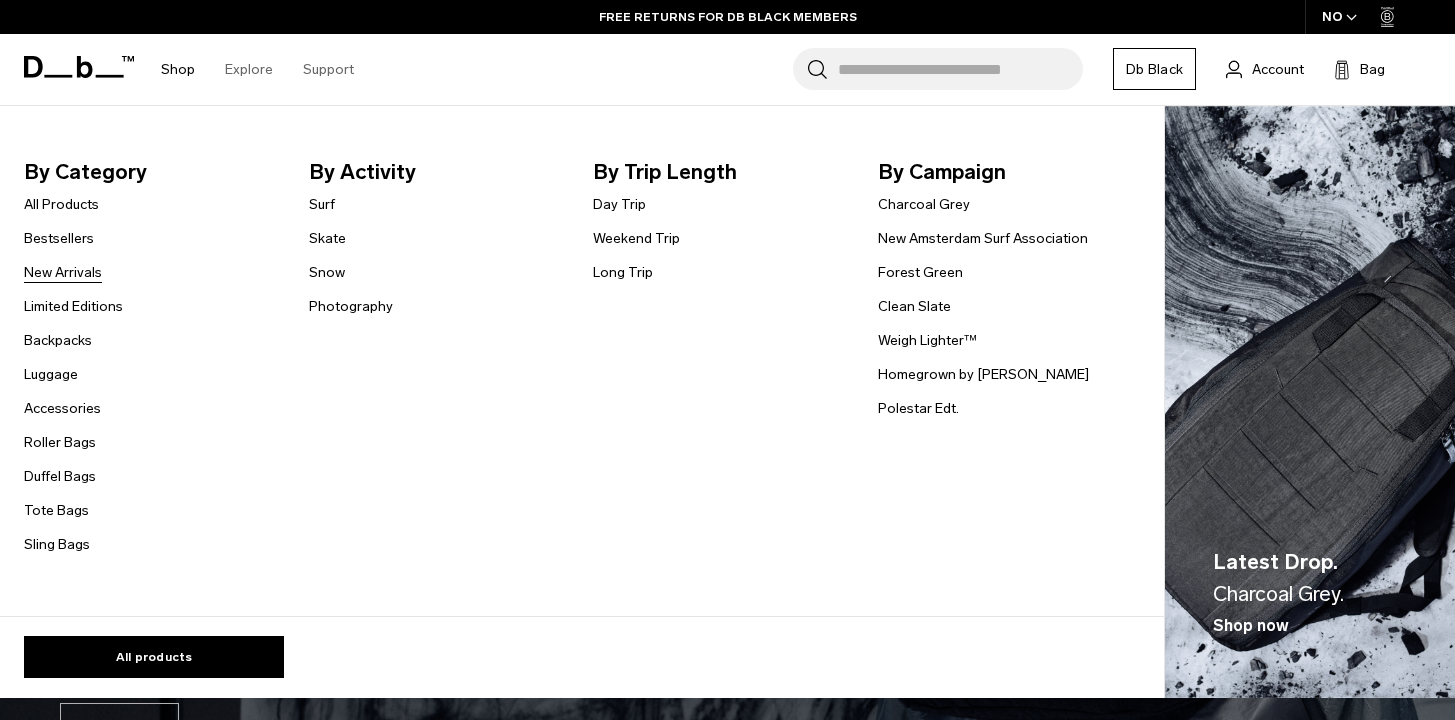 click on "New Arrivals" at bounding box center [63, 272] 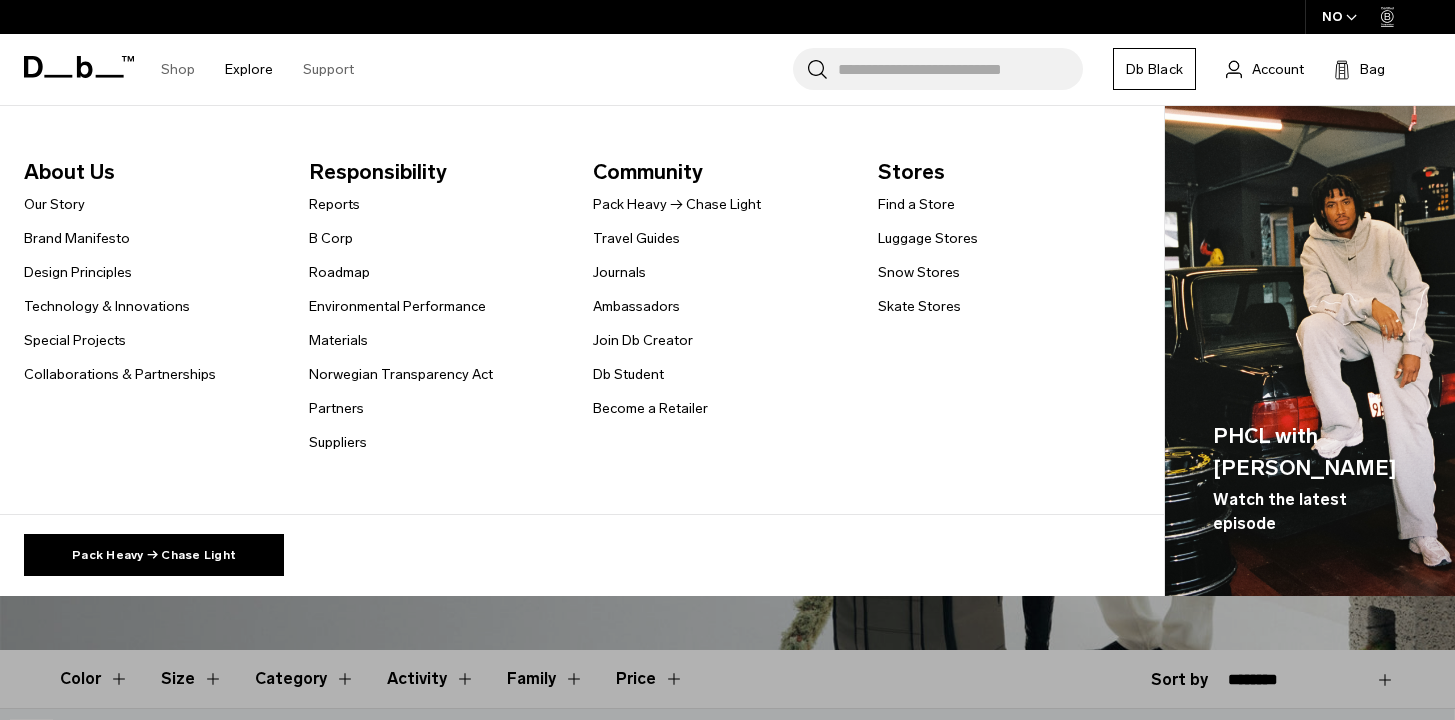 scroll, scrollTop: 0, scrollLeft: 0, axis: both 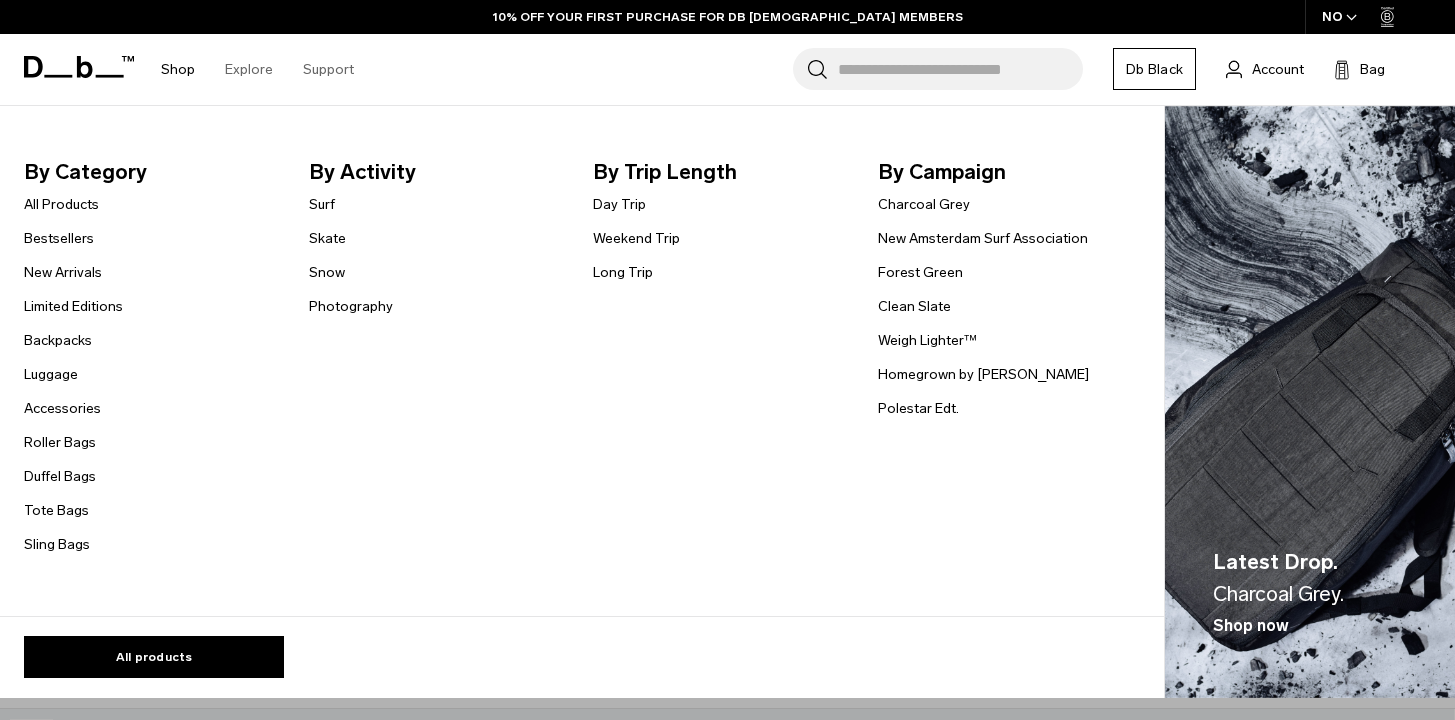click on "Surf" at bounding box center [351, 204] 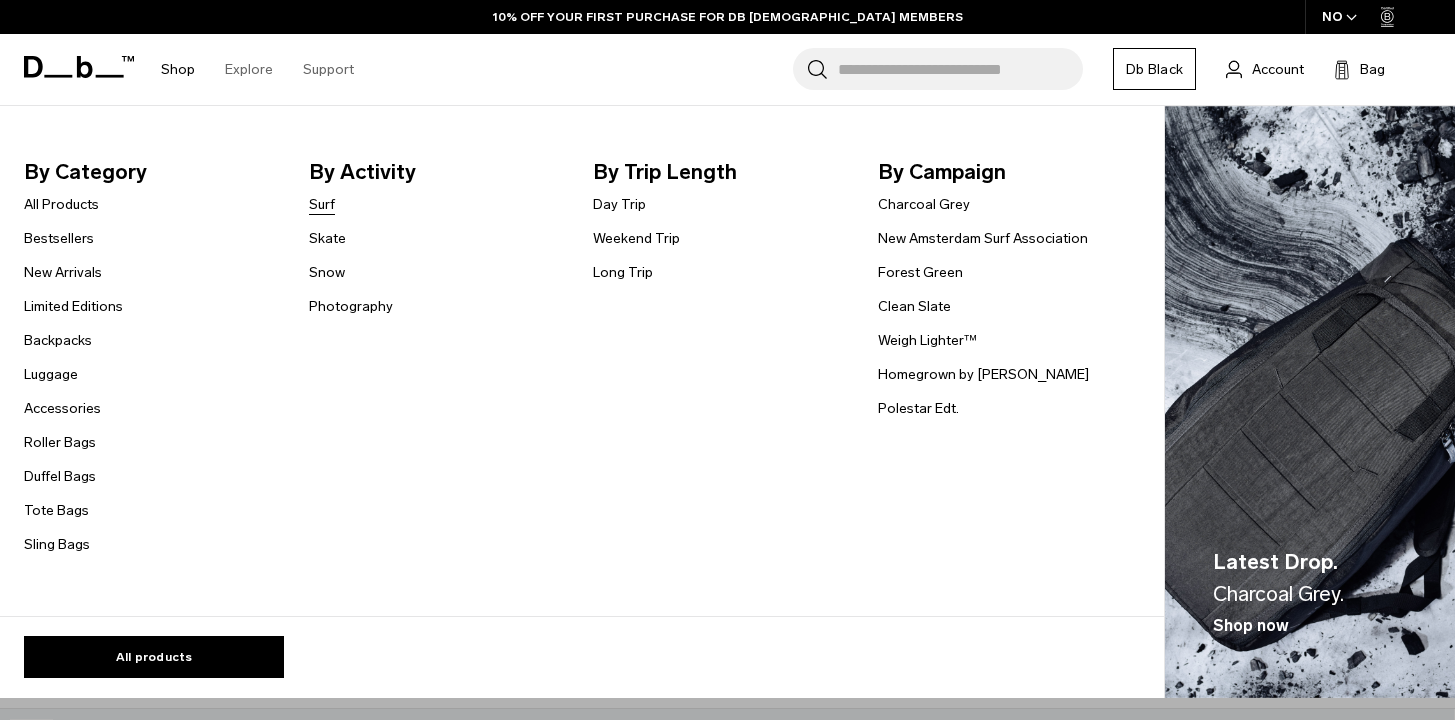click on "Surf" at bounding box center [322, 204] 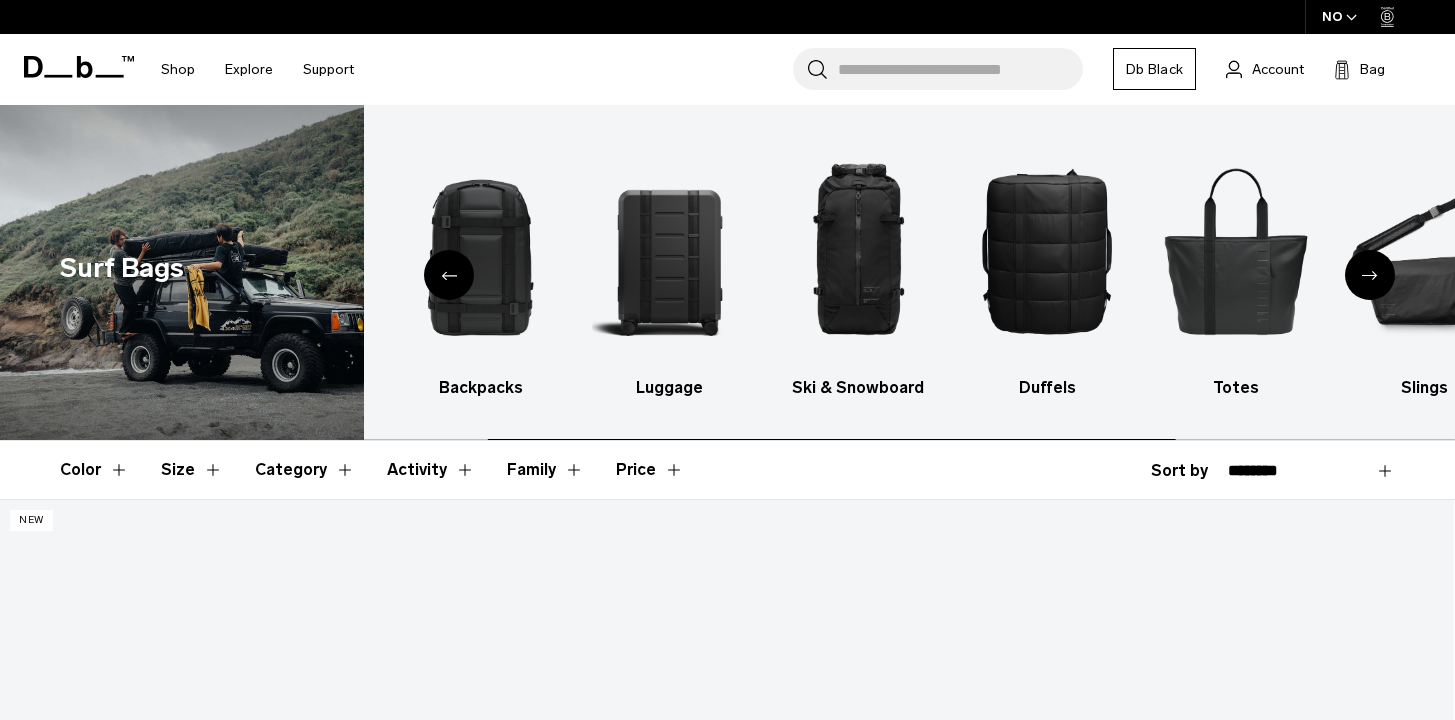 scroll, scrollTop: 0, scrollLeft: 0, axis: both 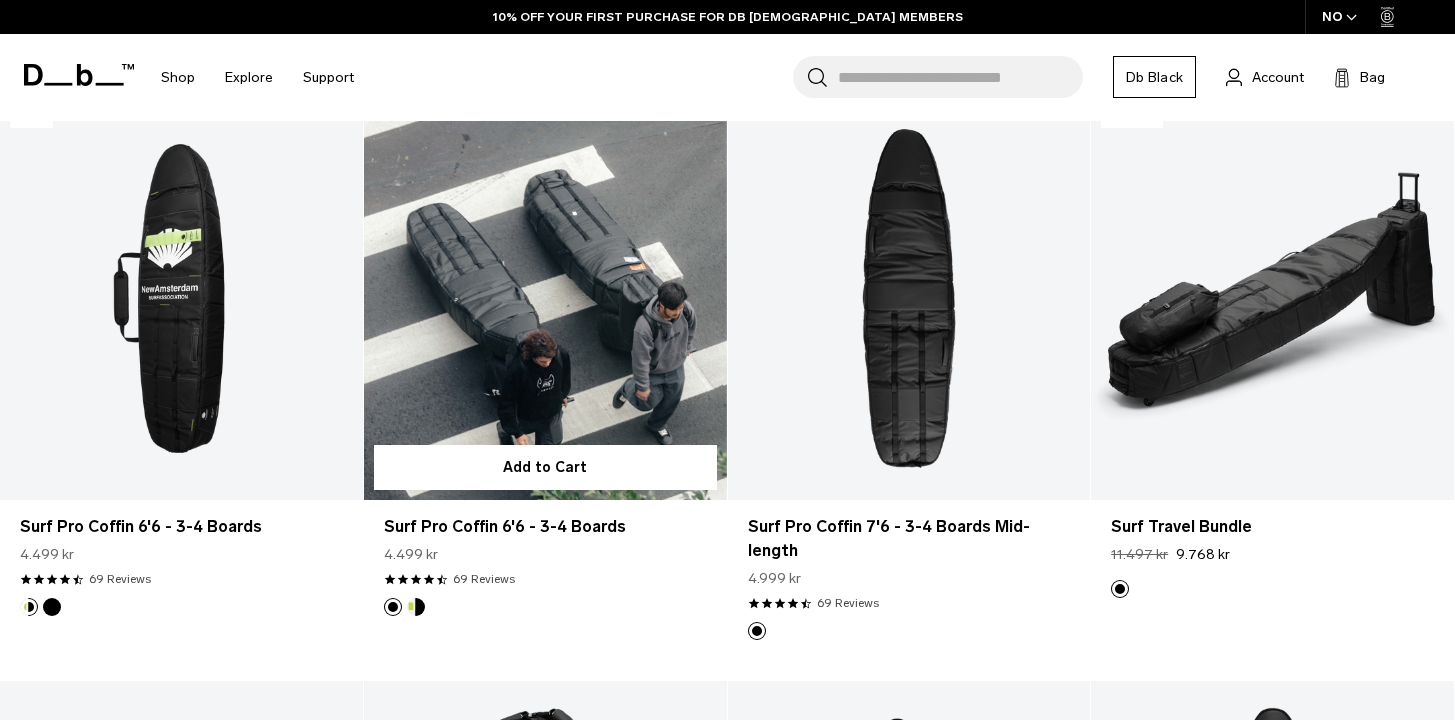 click at bounding box center [545, 298] 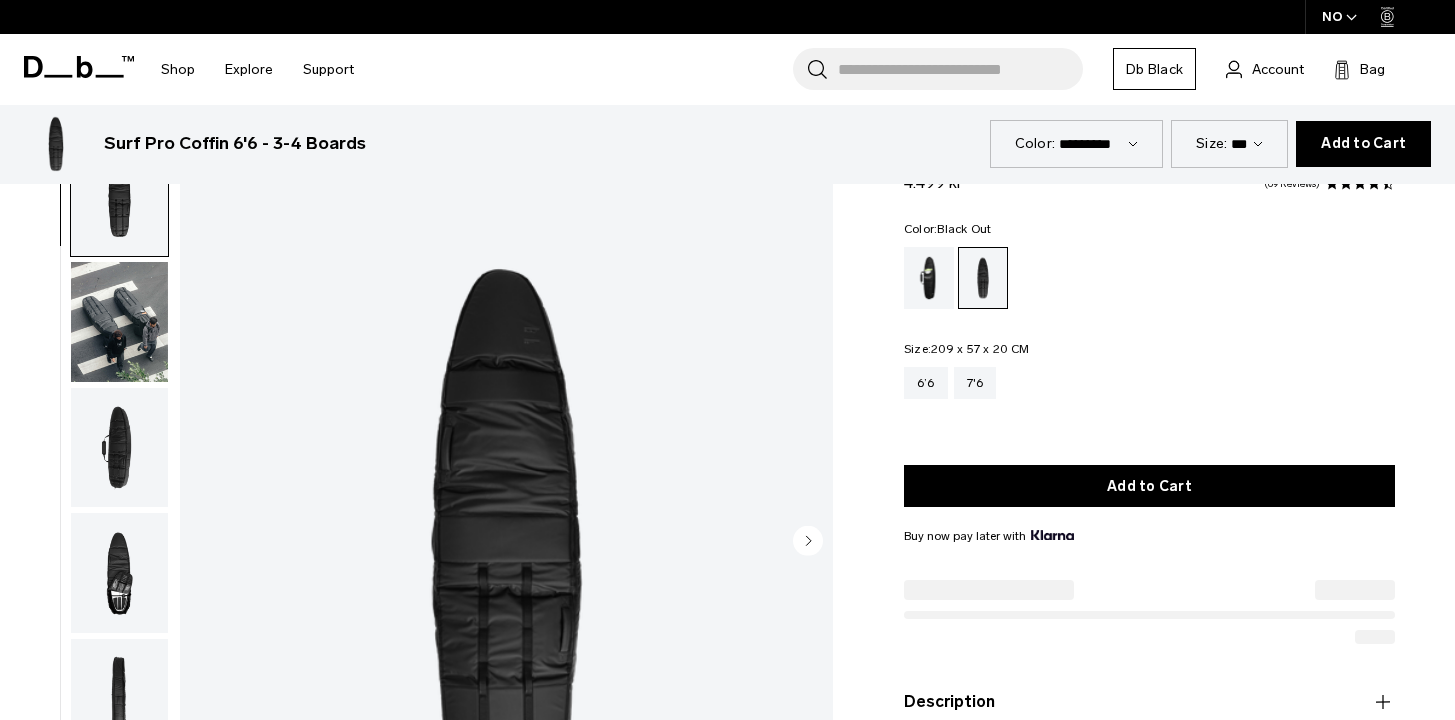 scroll, scrollTop: 658, scrollLeft: 0, axis: vertical 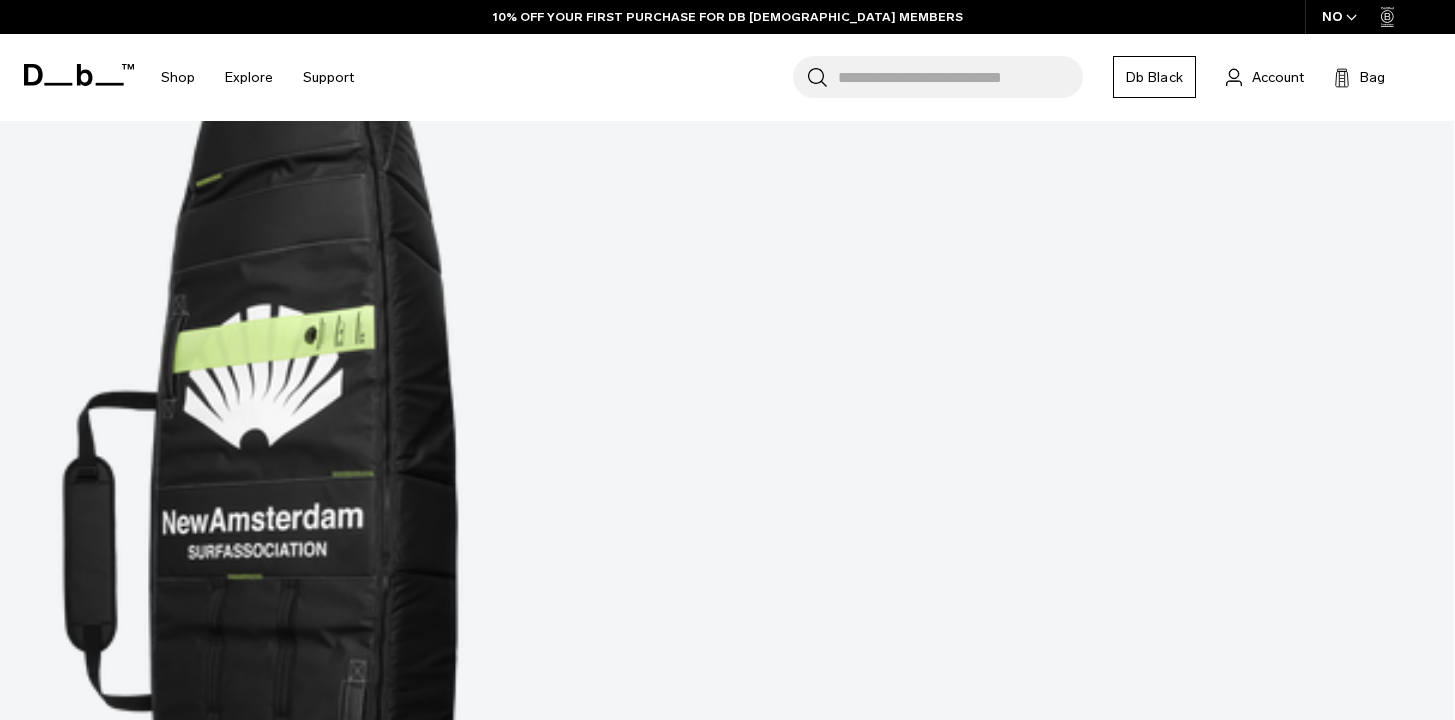 click at bounding box center (727, 7627) 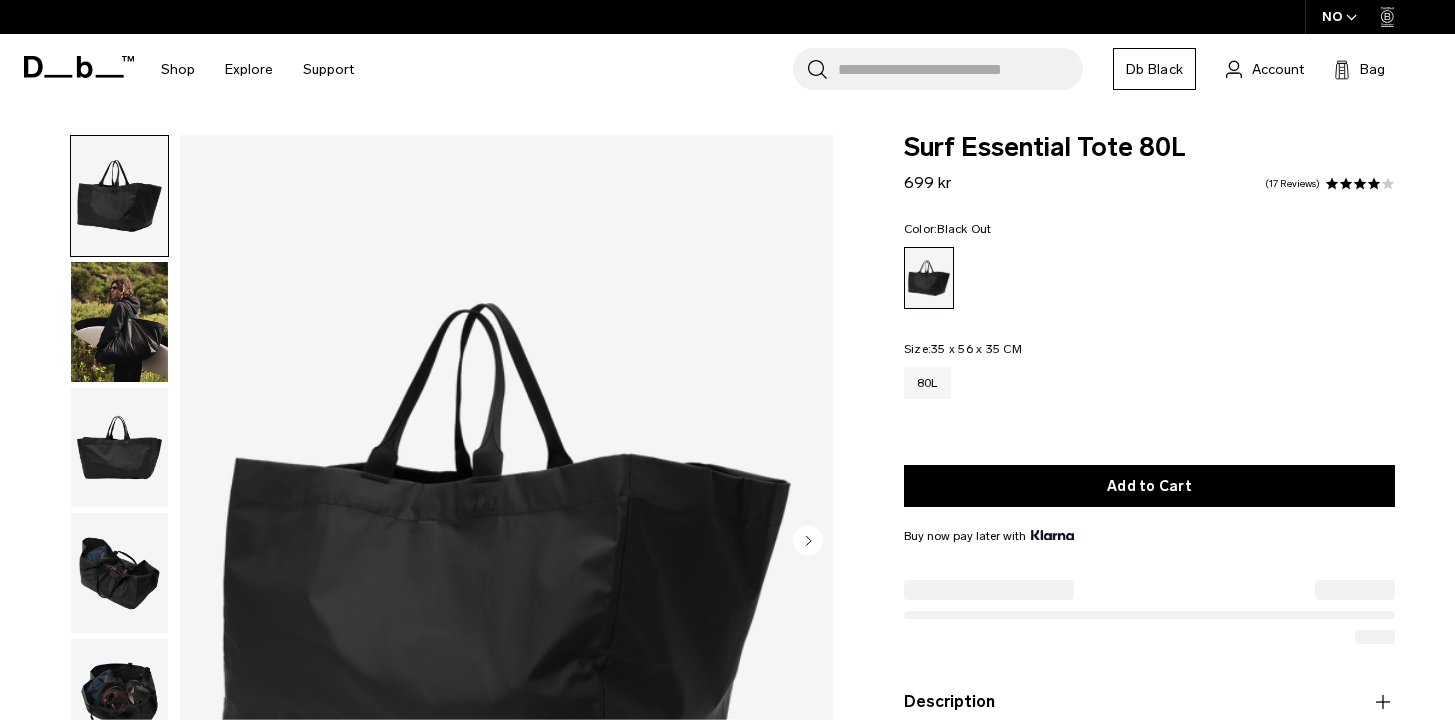 scroll, scrollTop: 648, scrollLeft: 0, axis: vertical 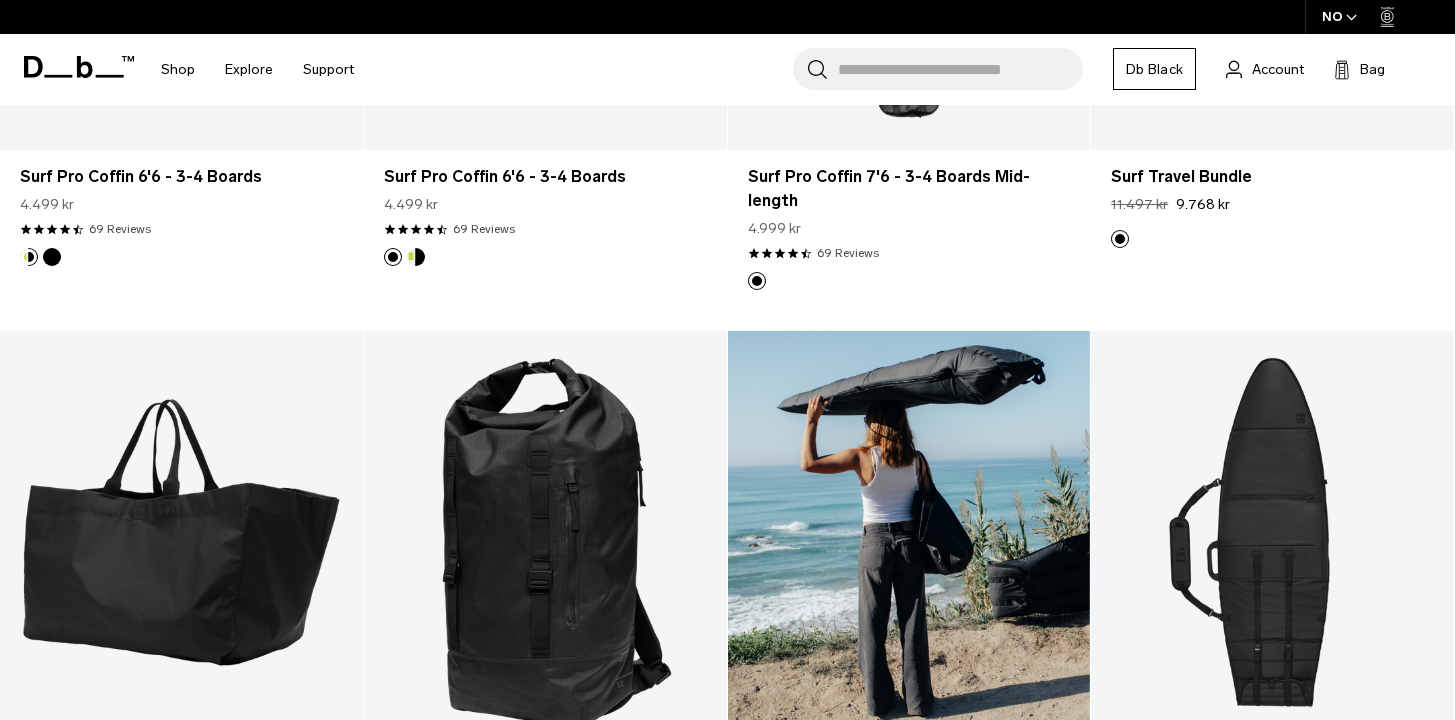 click at bounding box center (909, 532) 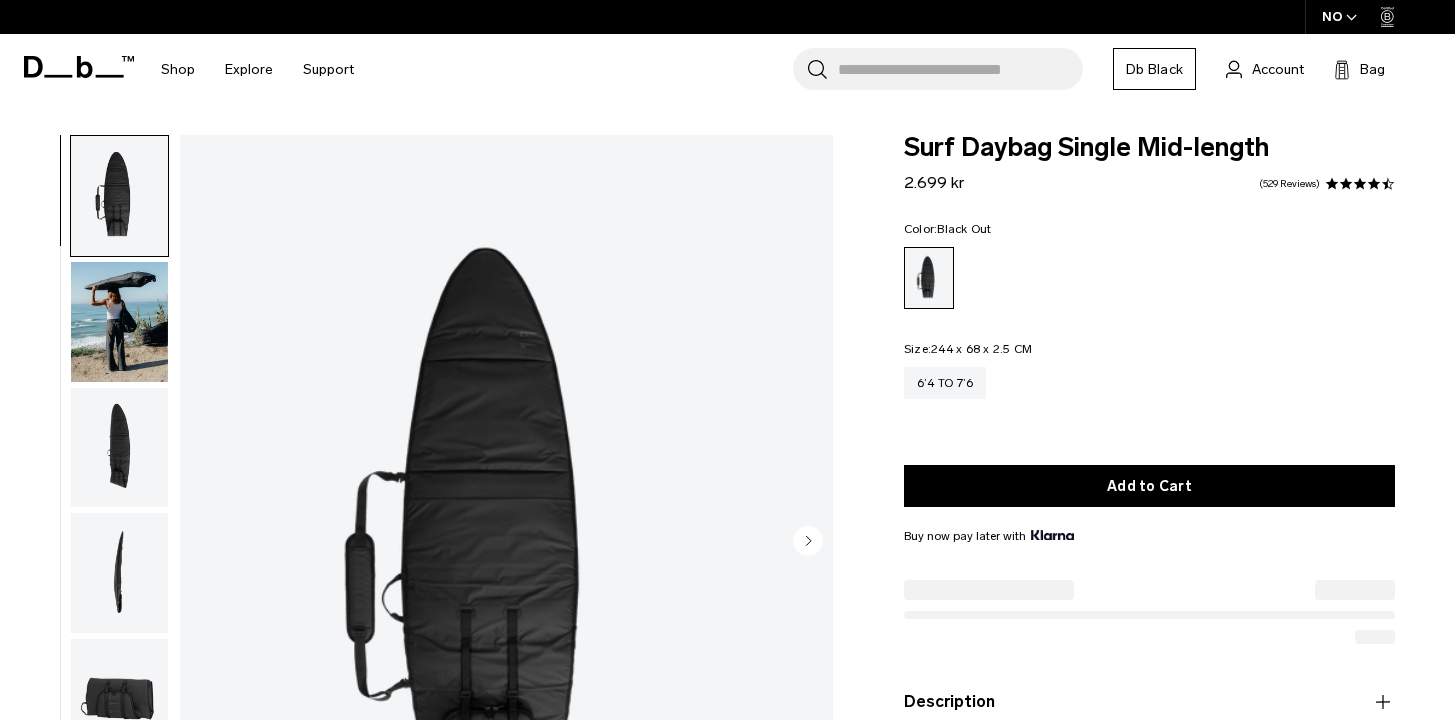 scroll, scrollTop: 570, scrollLeft: 0, axis: vertical 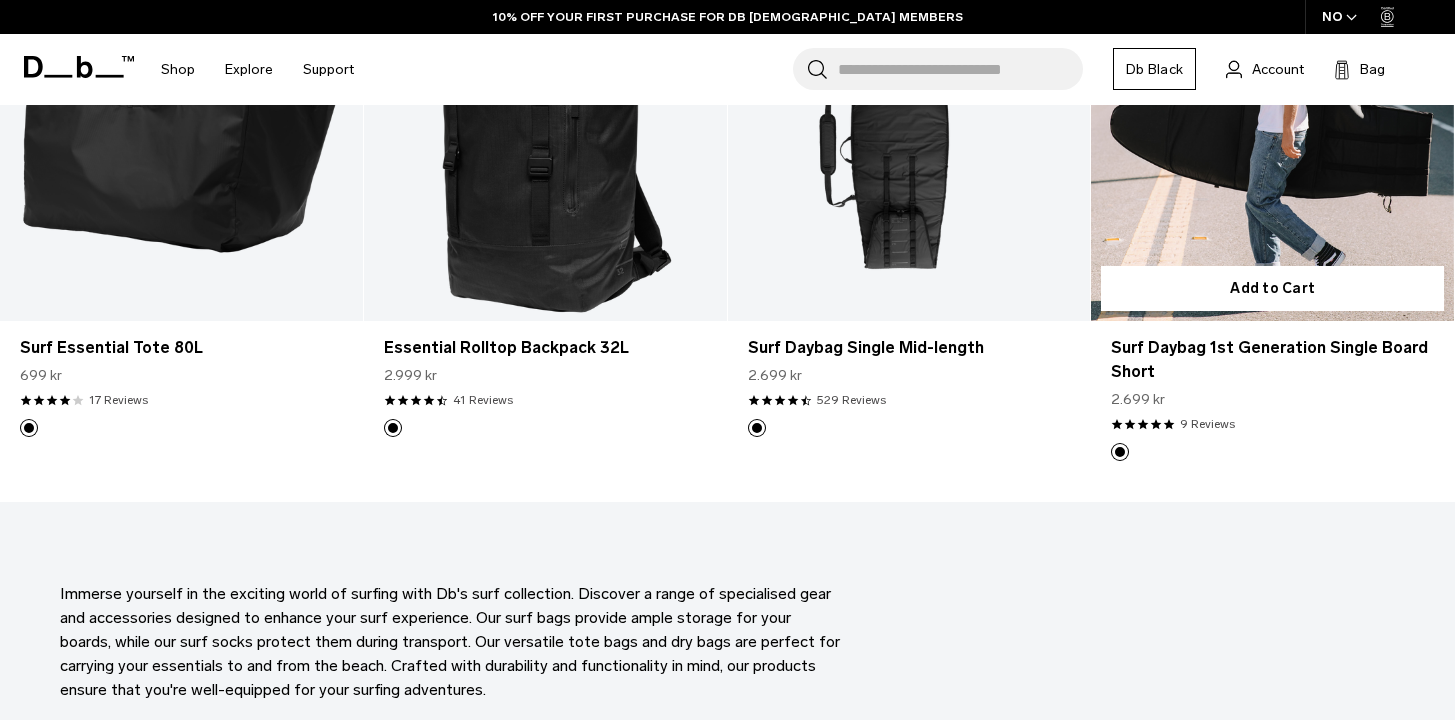 click on "Surf Daybag 1st Generation Single Board Short
2.699 kr
4.8 star rating      9 Reviews" at bounding box center (1272, 382) 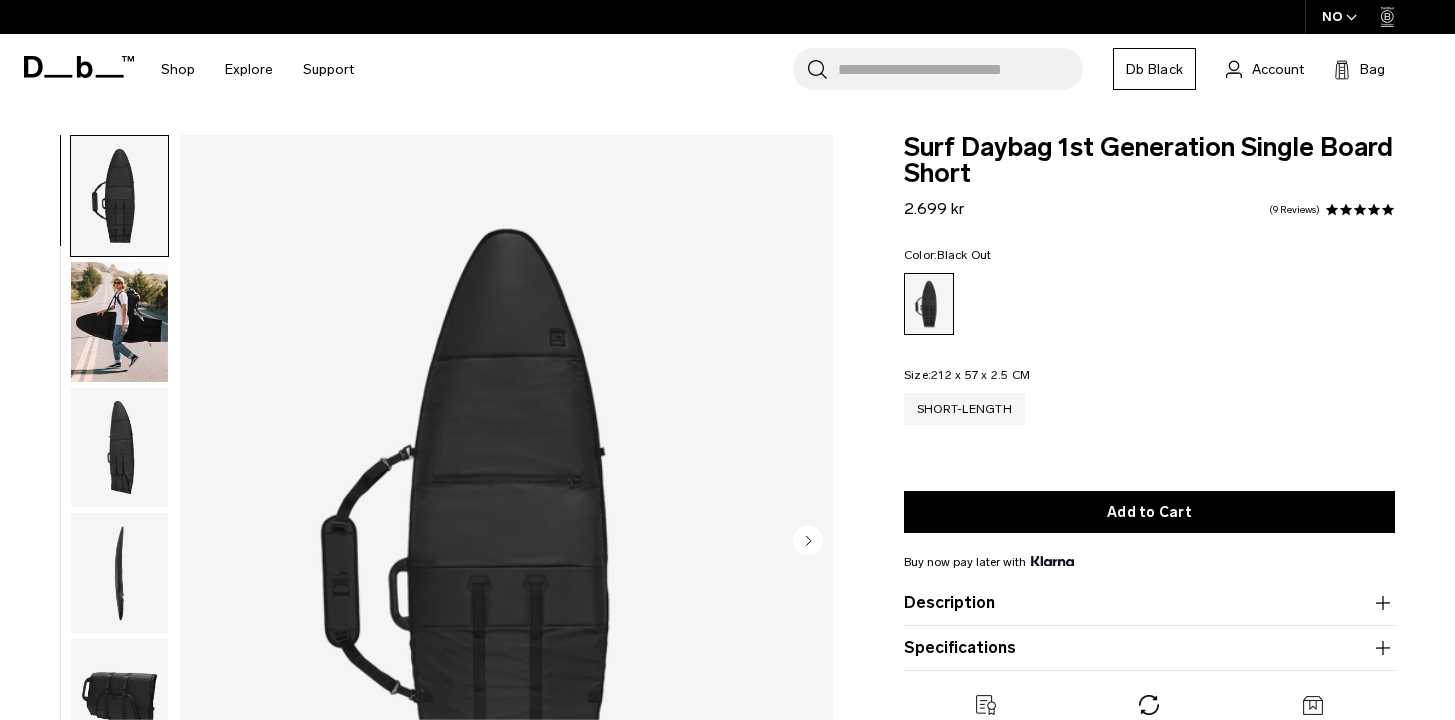 scroll, scrollTop: 0, scrollLeft: 0, axis: both 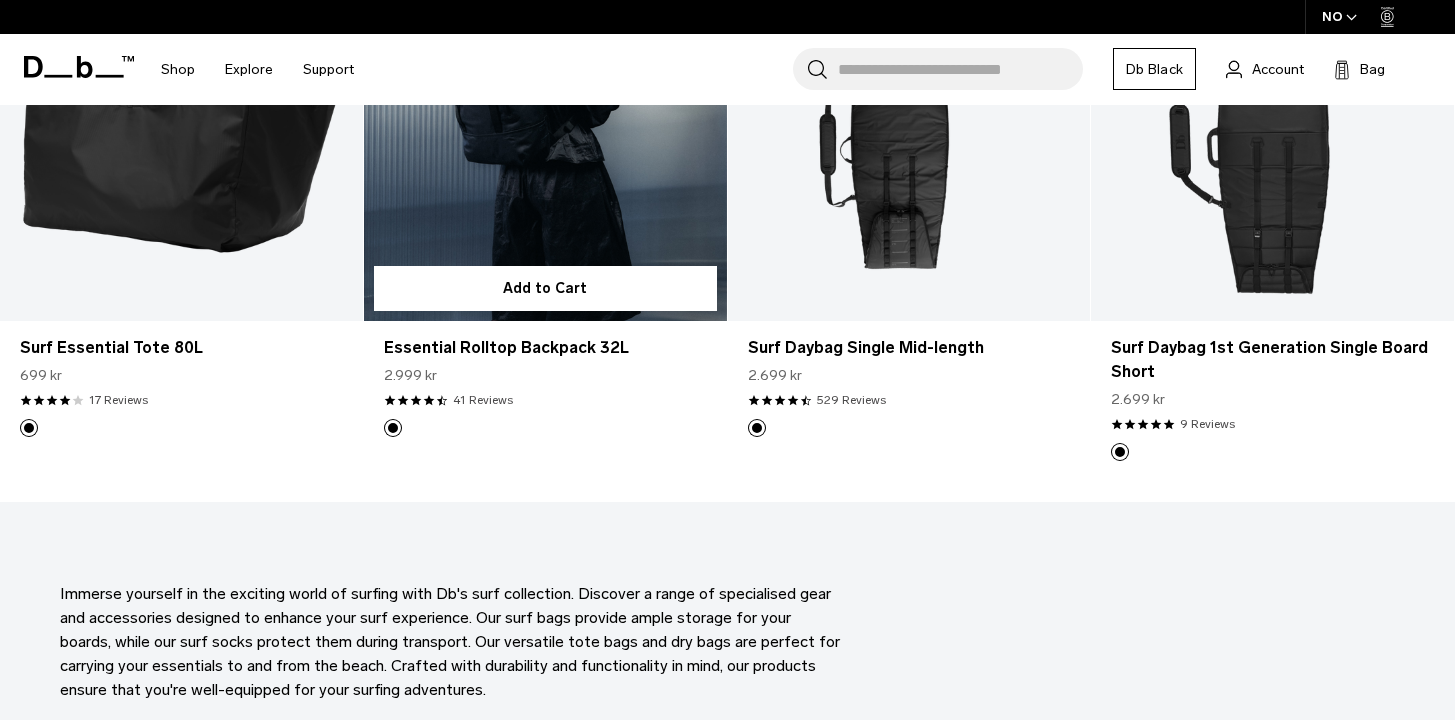click at bounding box center (545, 119) 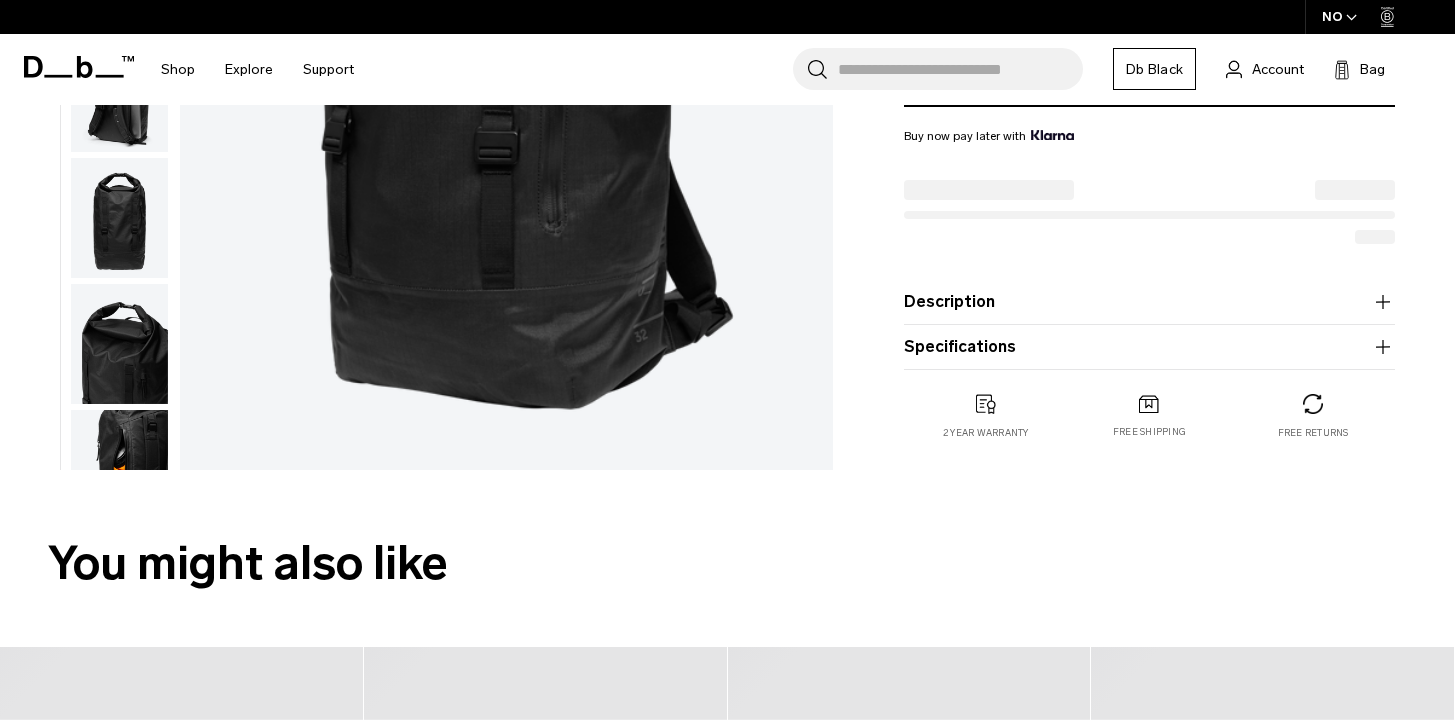scroll, scrollTop: 0, scrollLeft: 0, axis: both 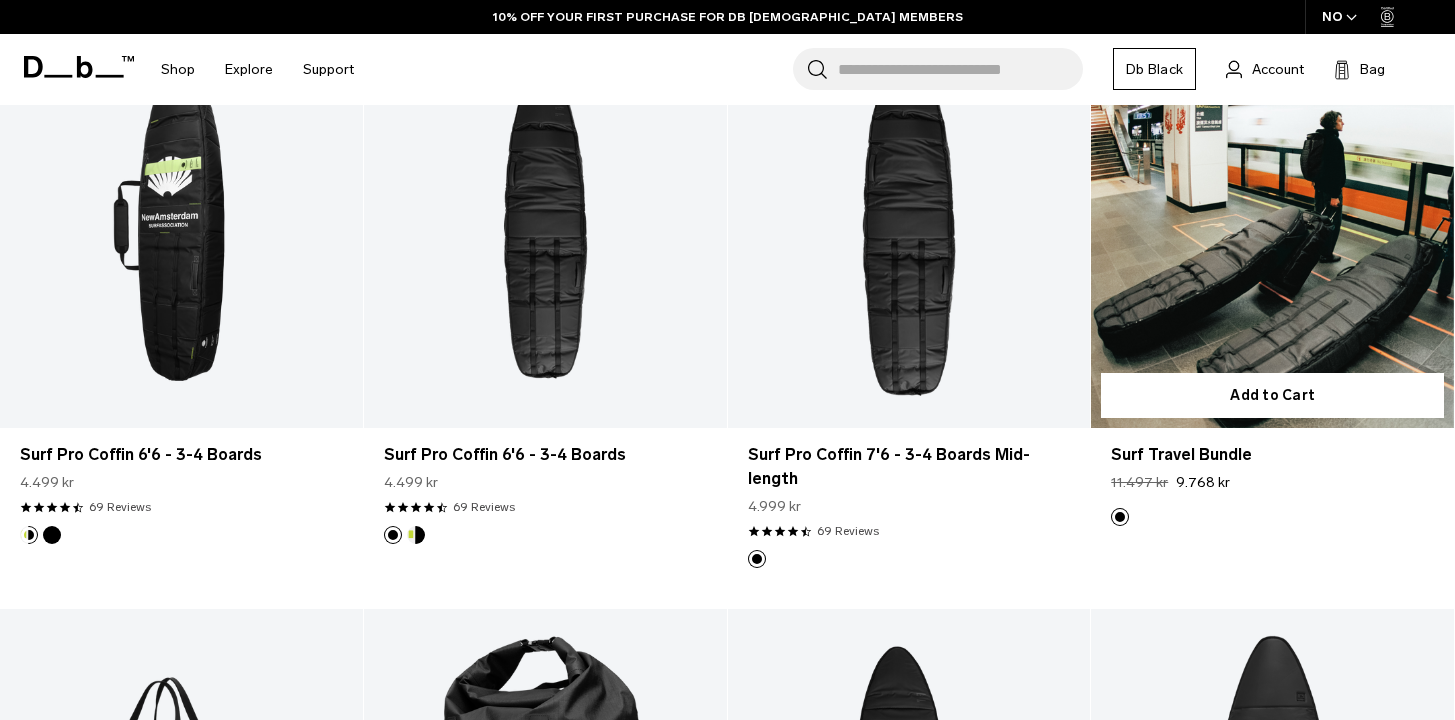 click at bounding box center (1272, 226) 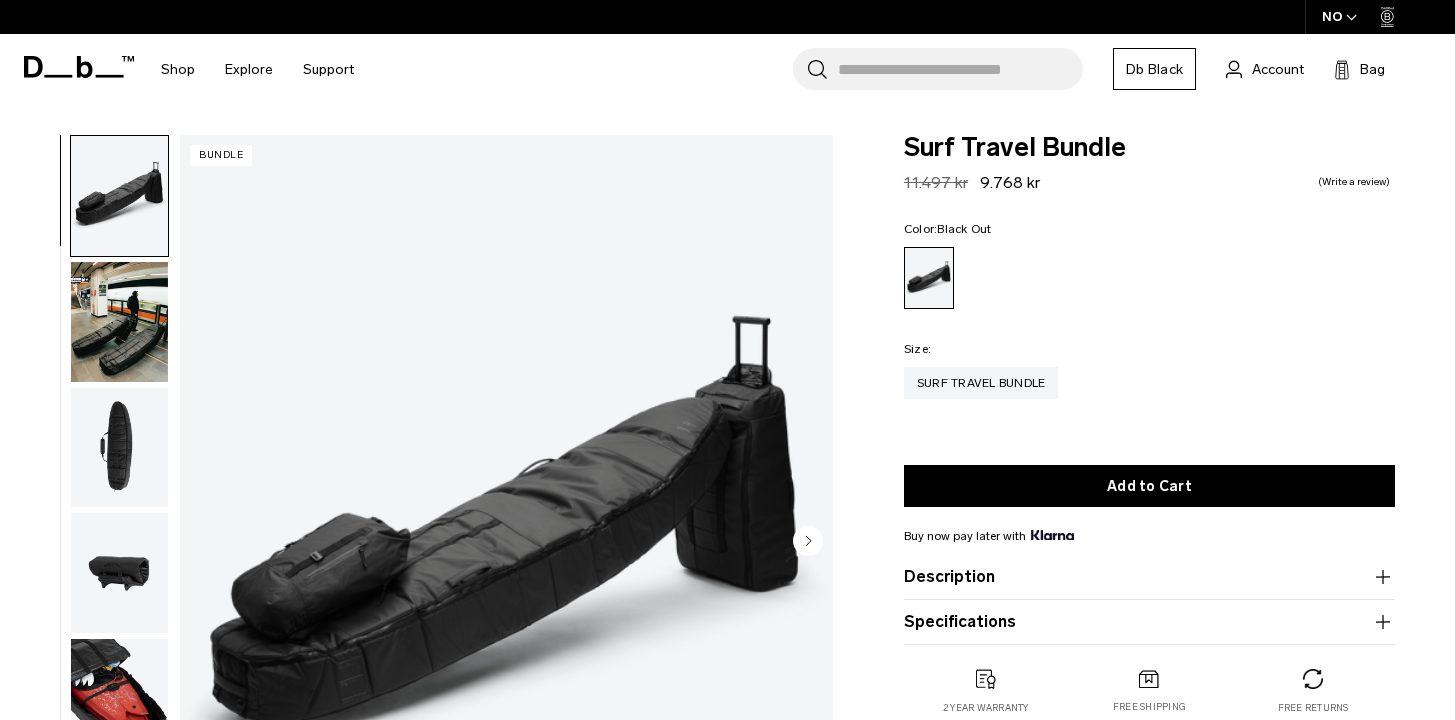 scroll, scrollTop: 0, scrollLeft: 0, axis: both 